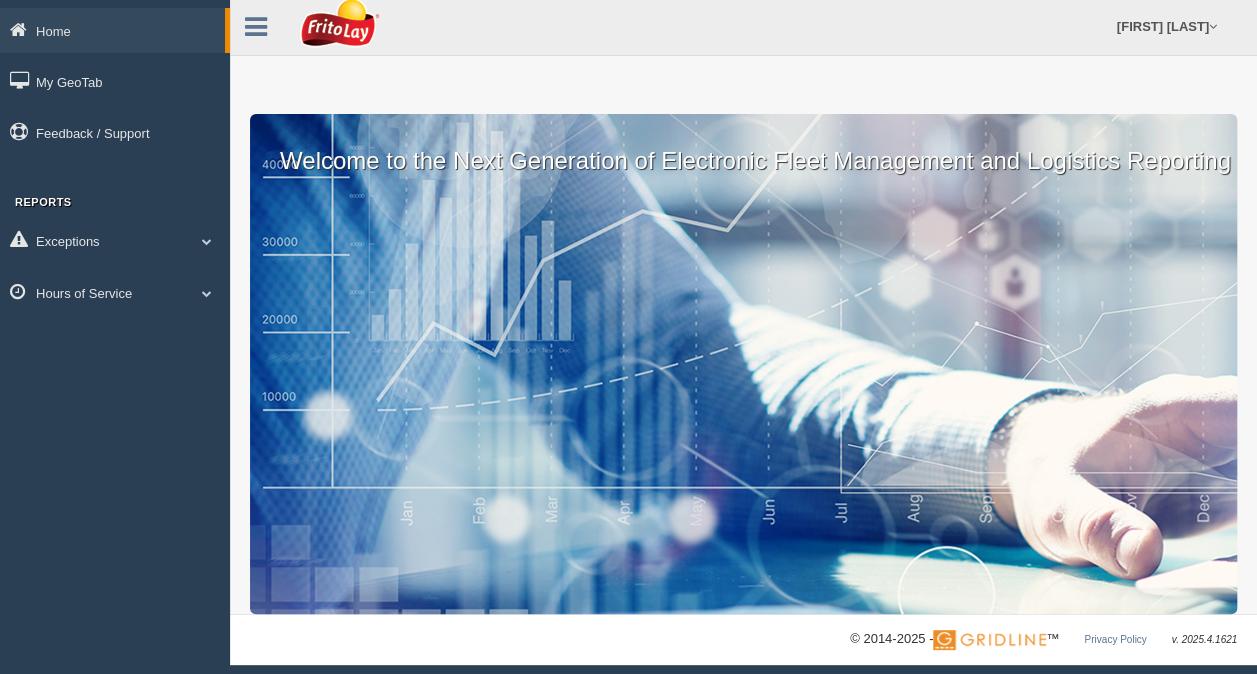 scroll, scrollTop: 0, scrollLeft: 0, axis: both 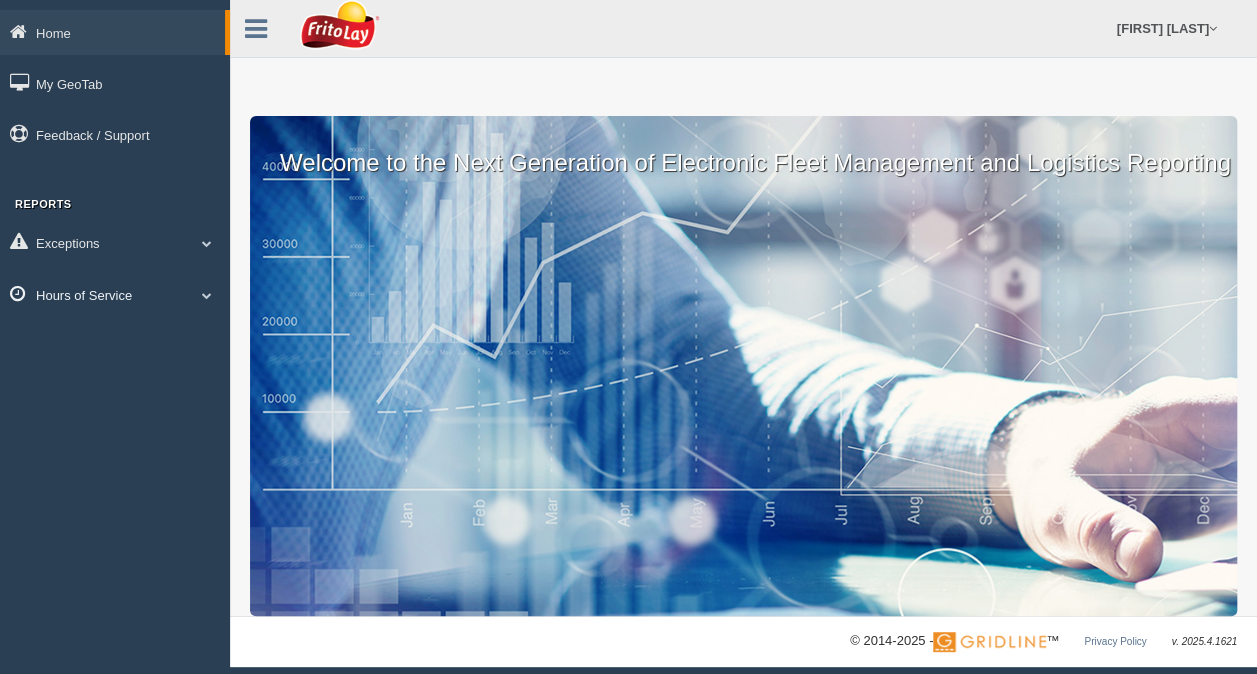 click at bounding box center (207, 295) 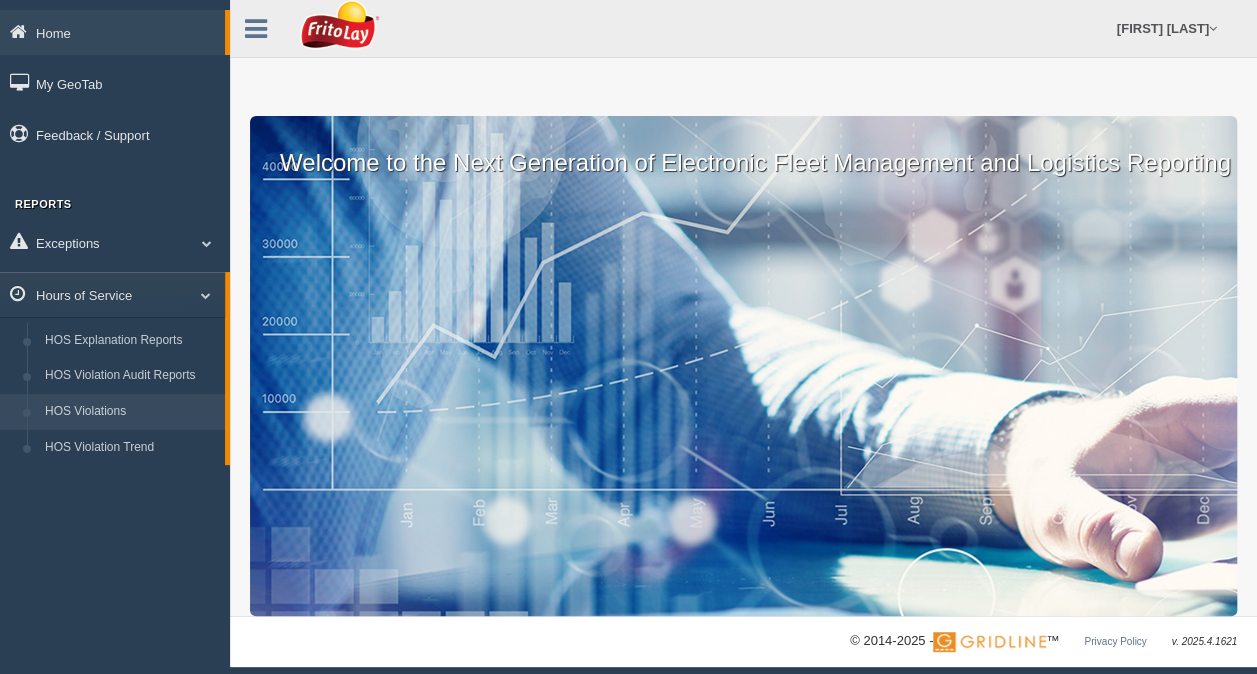 click on "HOS Violations" at bounding box center (130, 412) 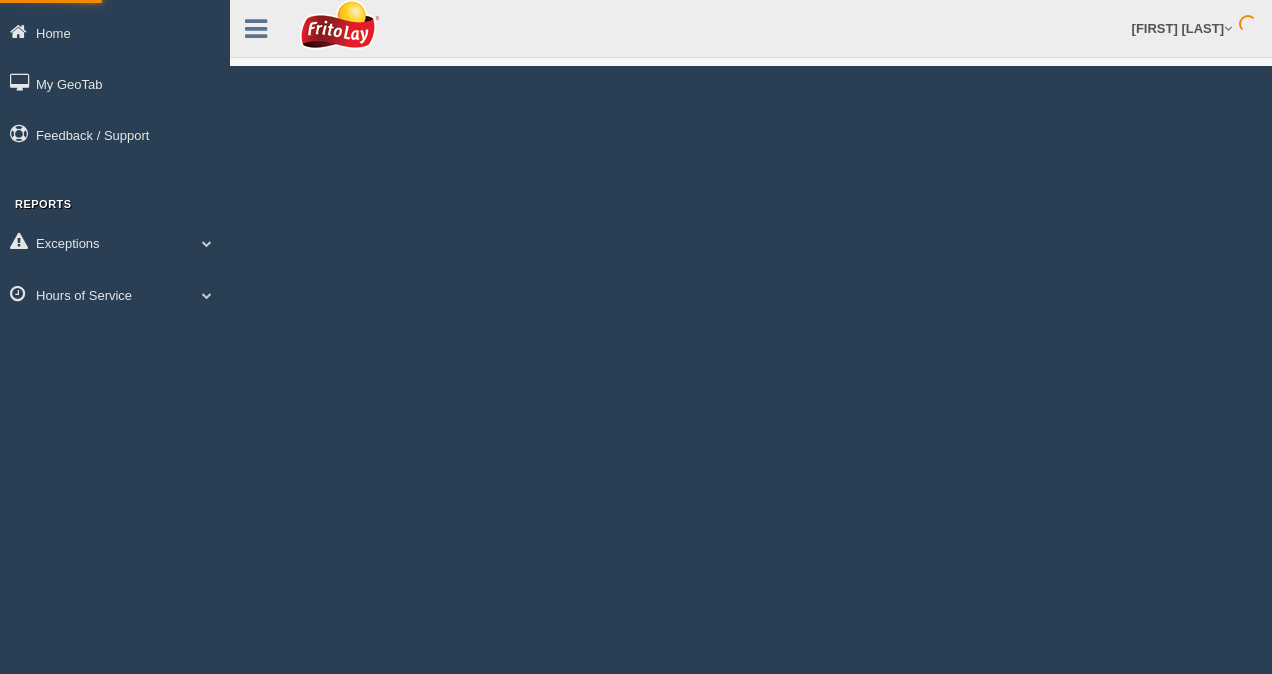 scroll, scrollTop: 0, scrollLeft: 0, axis: both 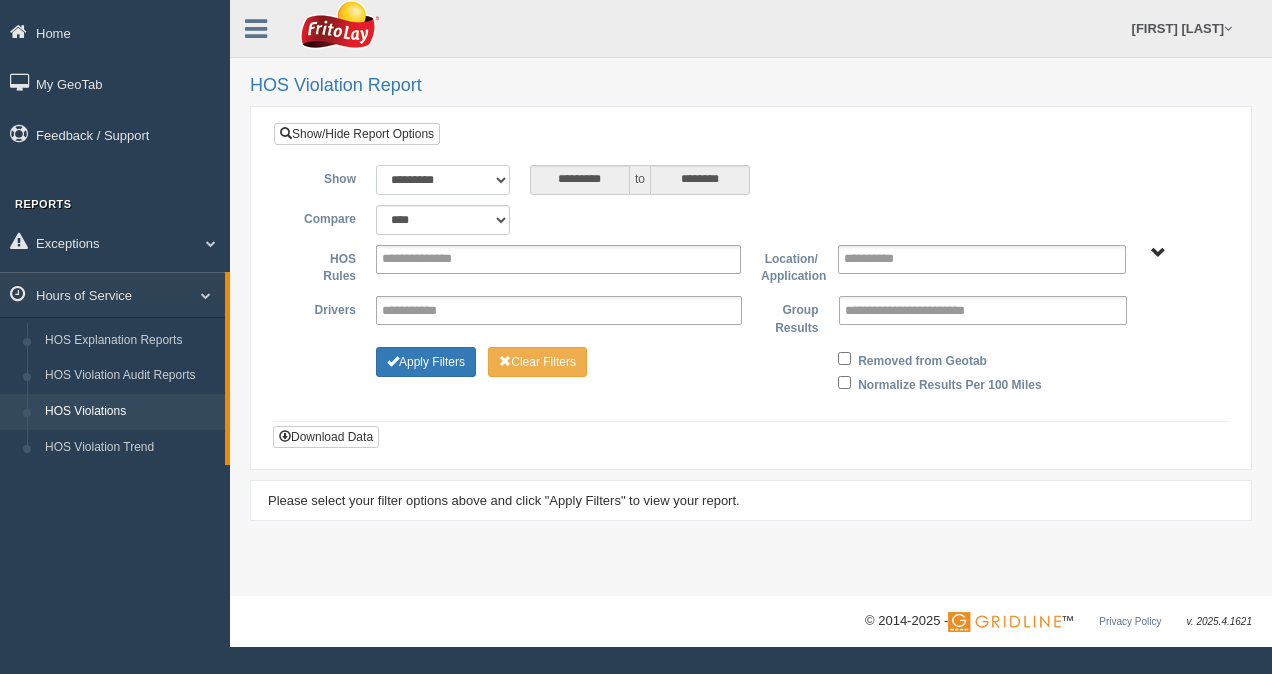 click on "**********" at bounding box center (443, 180) 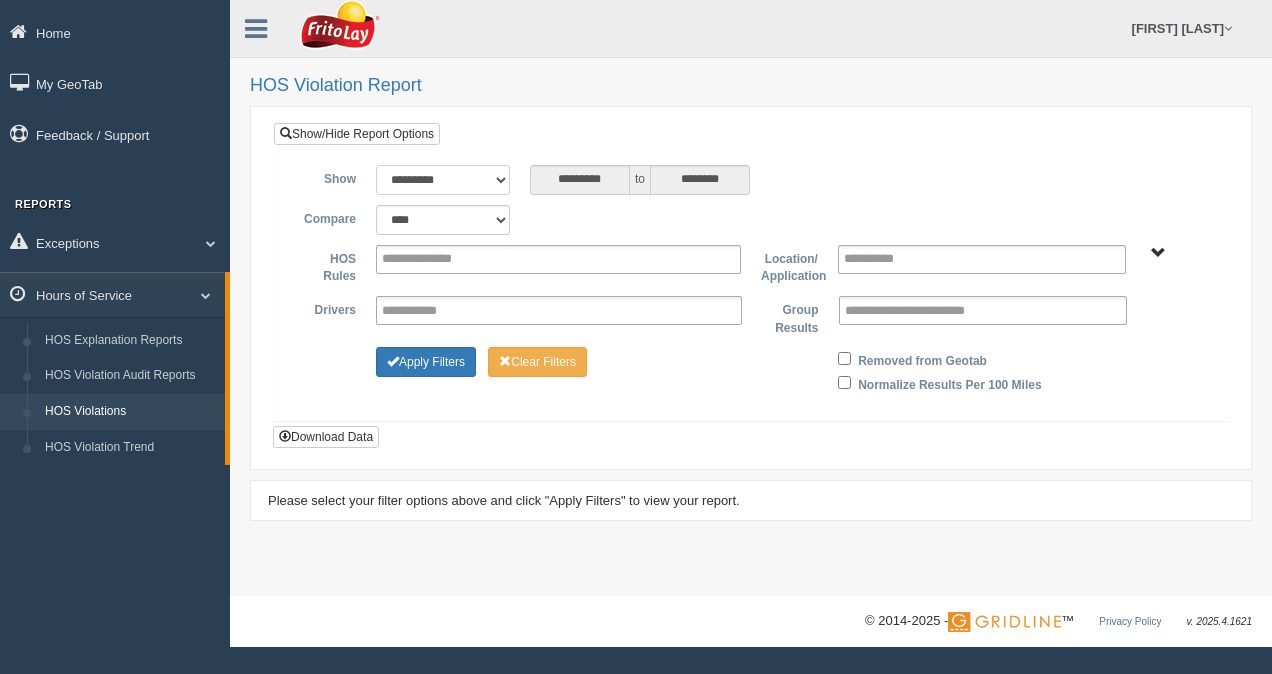 select on "**********" 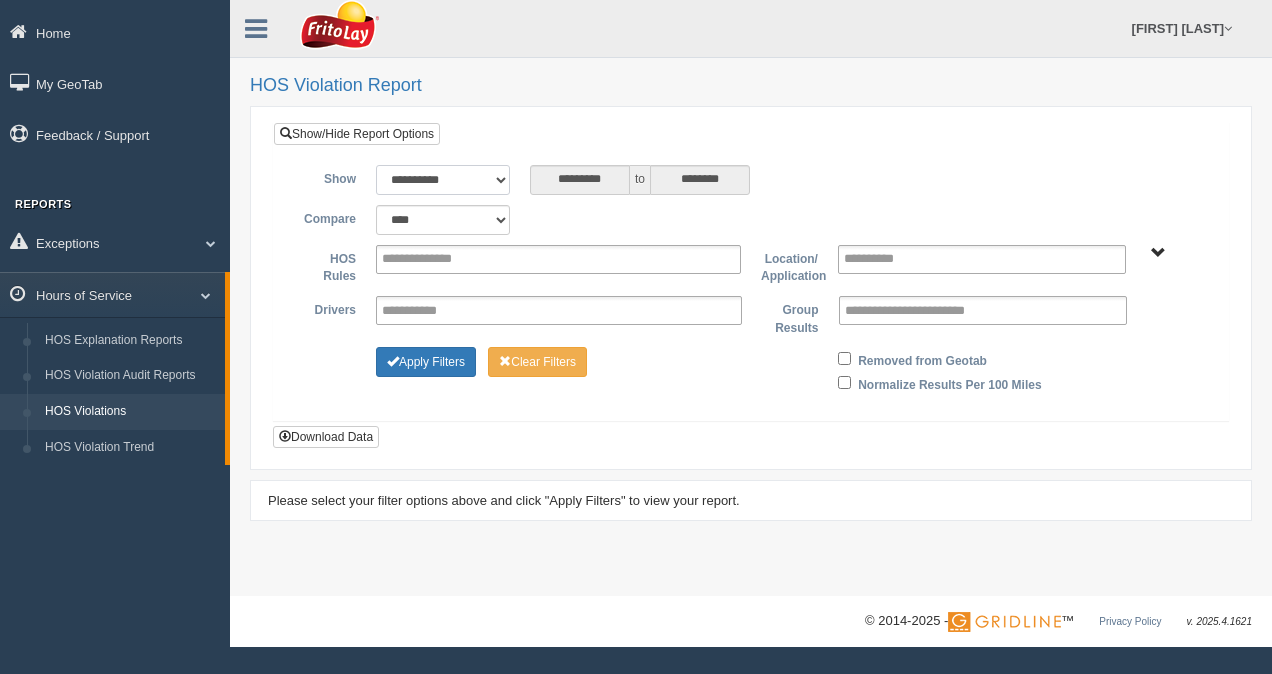 click on "**********" at bounding box center [443, 180] 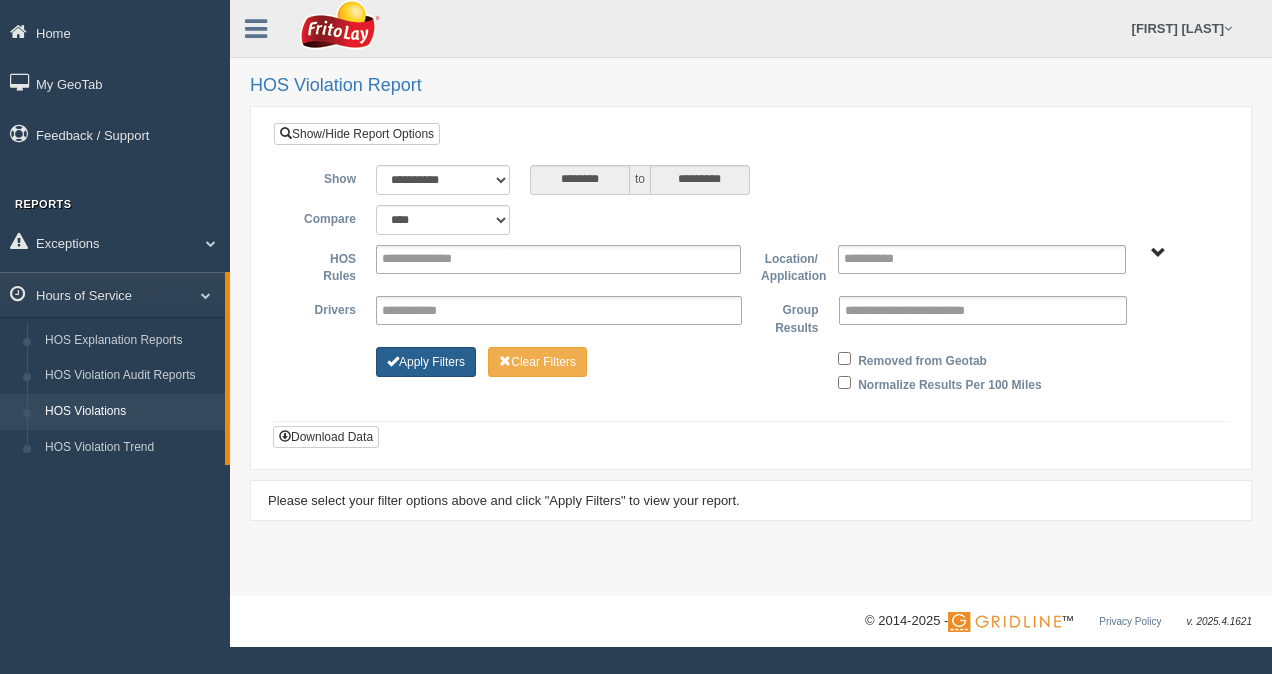 click on "Apply Filters" at bounding box center (426, 362) 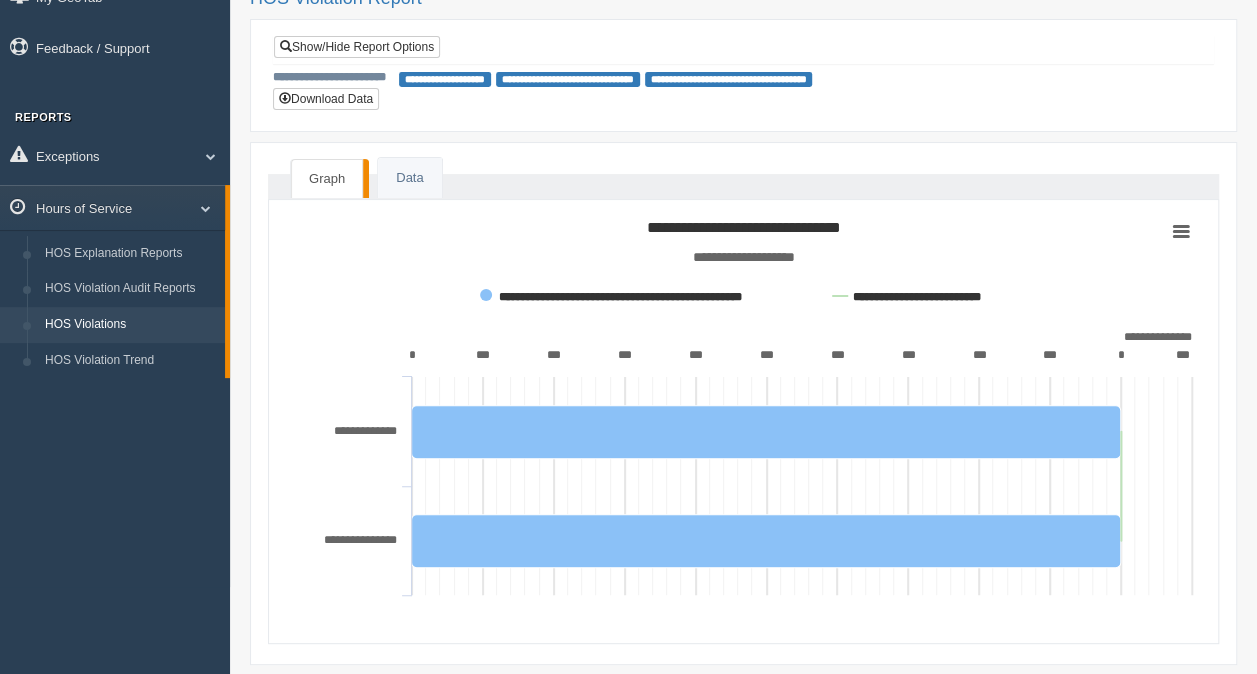 scroll, scrollTop: 154, scrollLeft: 0, axis: vertical 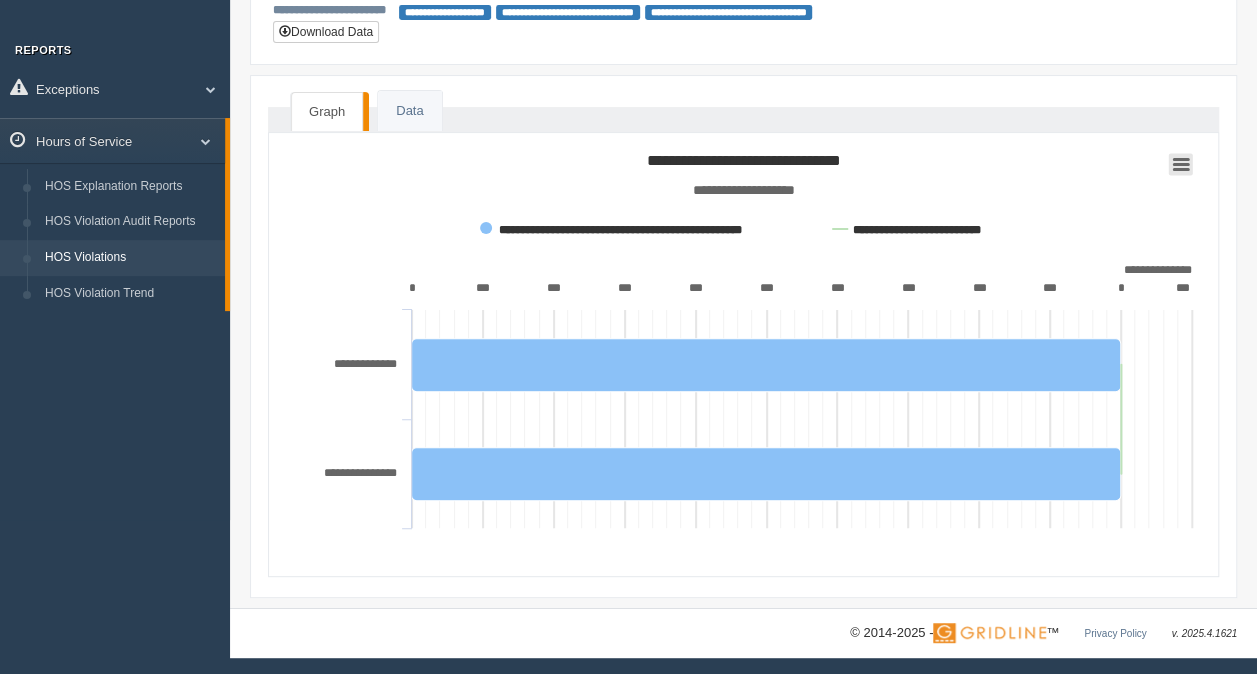 click 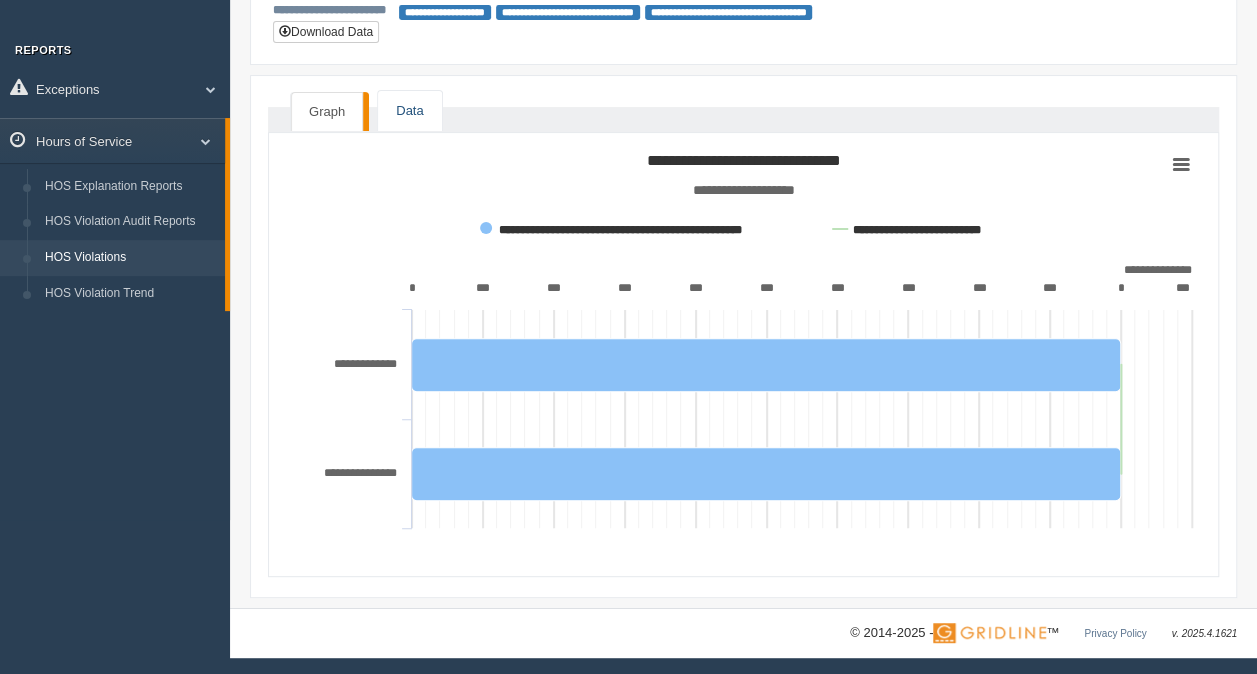 click on "Data" at bounding box center (409, 111) 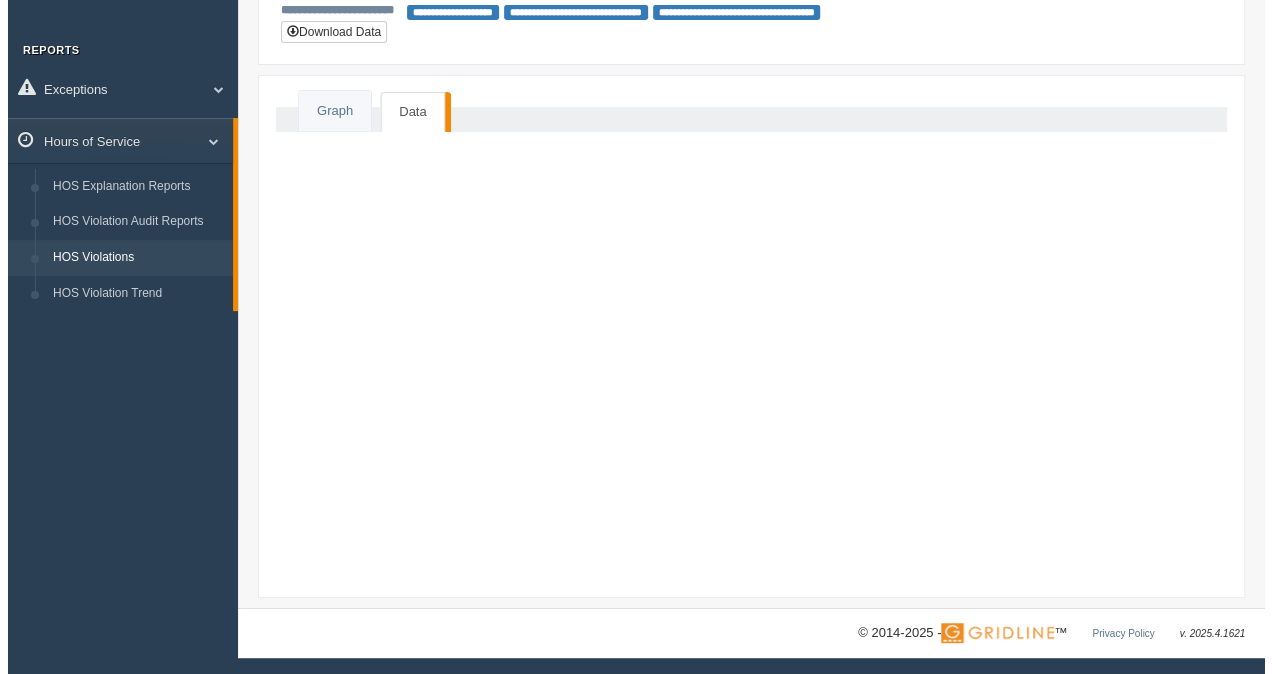 scroll, scrollTop: 0, scrollLeft: 0, axis: both 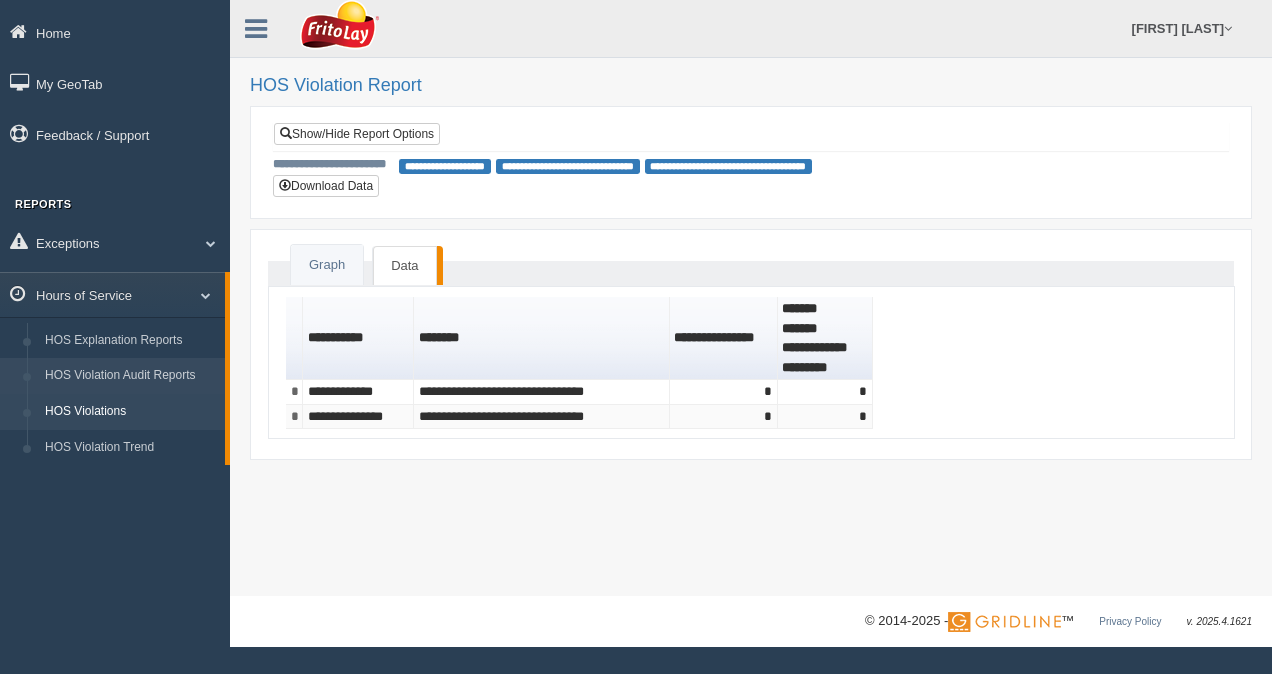 click on "HOS Violation Audit Reports" at bounding box center [130, 376] 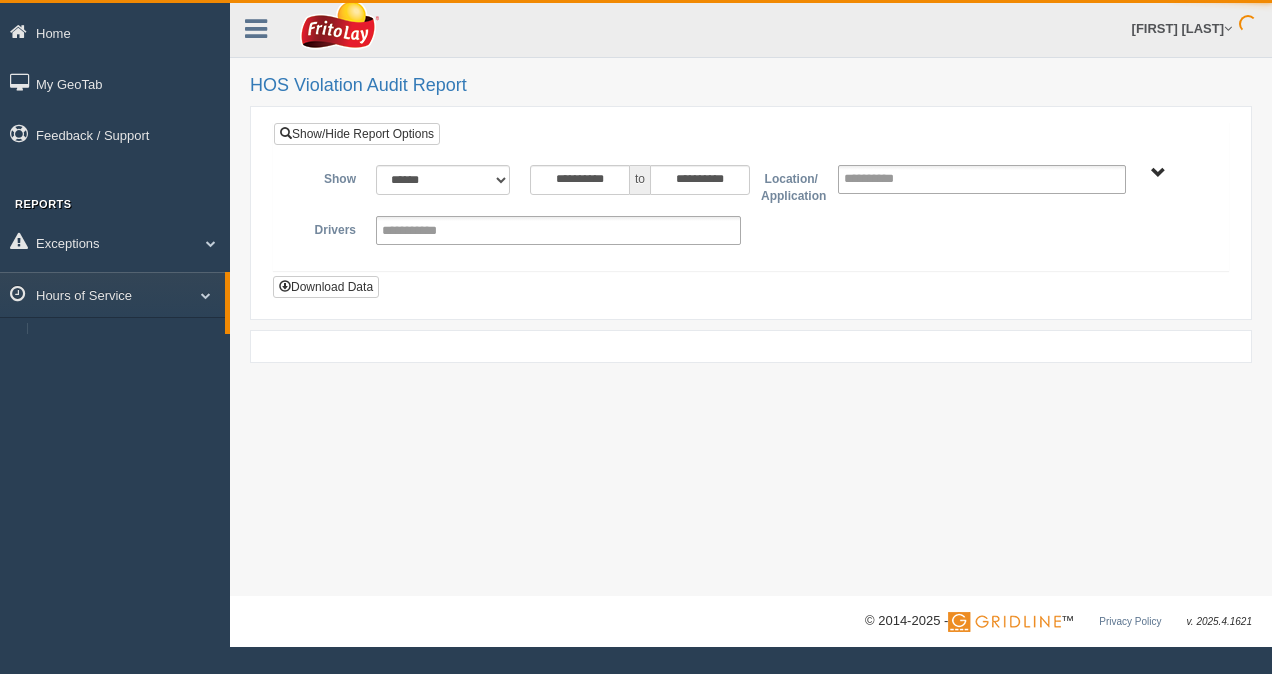 scroll, scrollTop: 0, scrollLeft: 0, axis: both 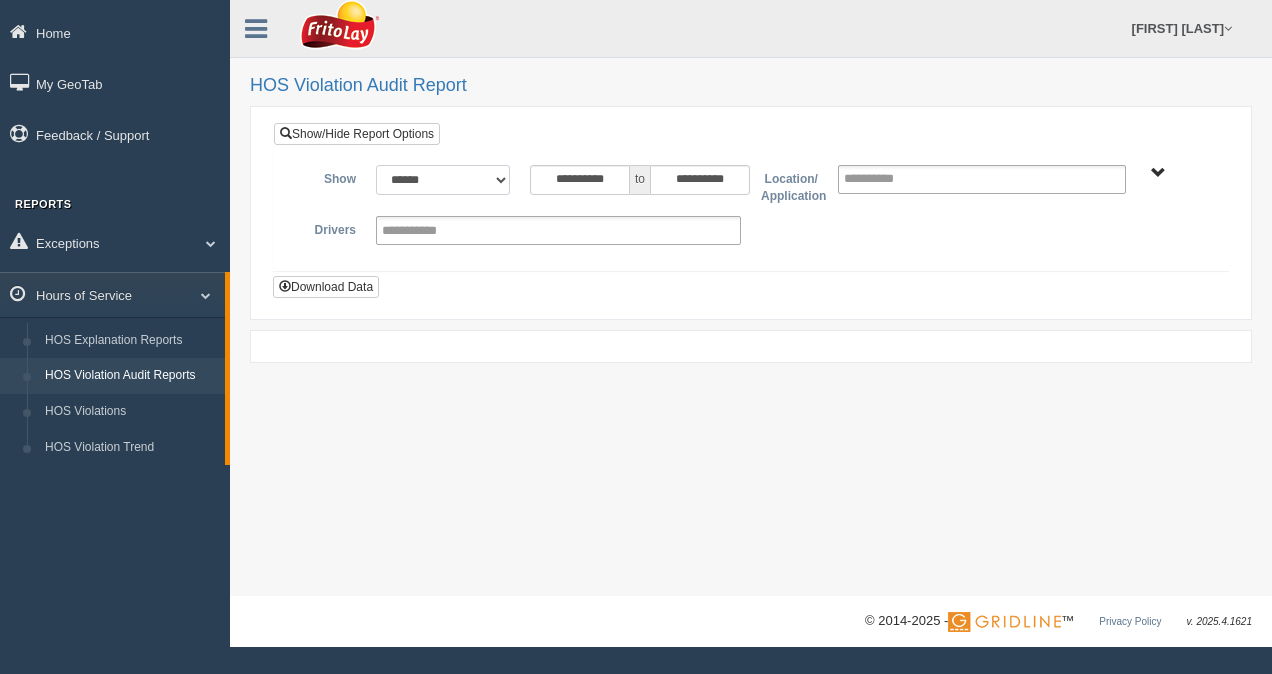 click on "**********" at bounding box center (443, 180) 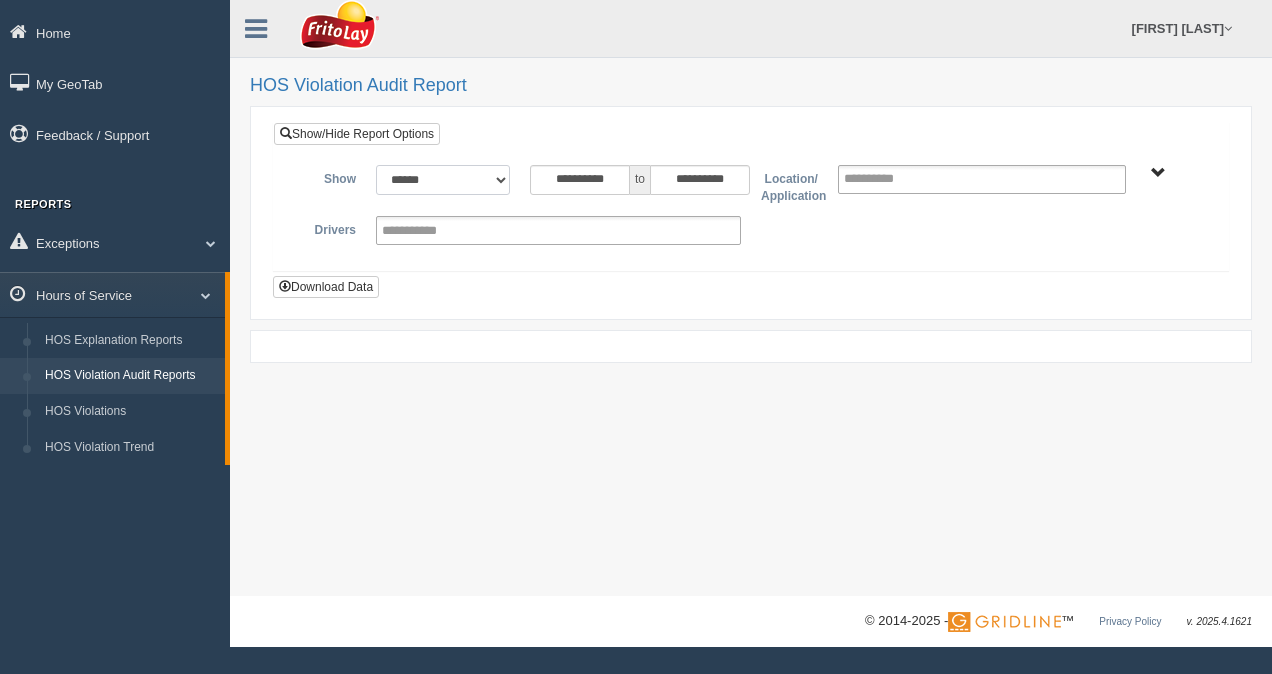 select on "**********" 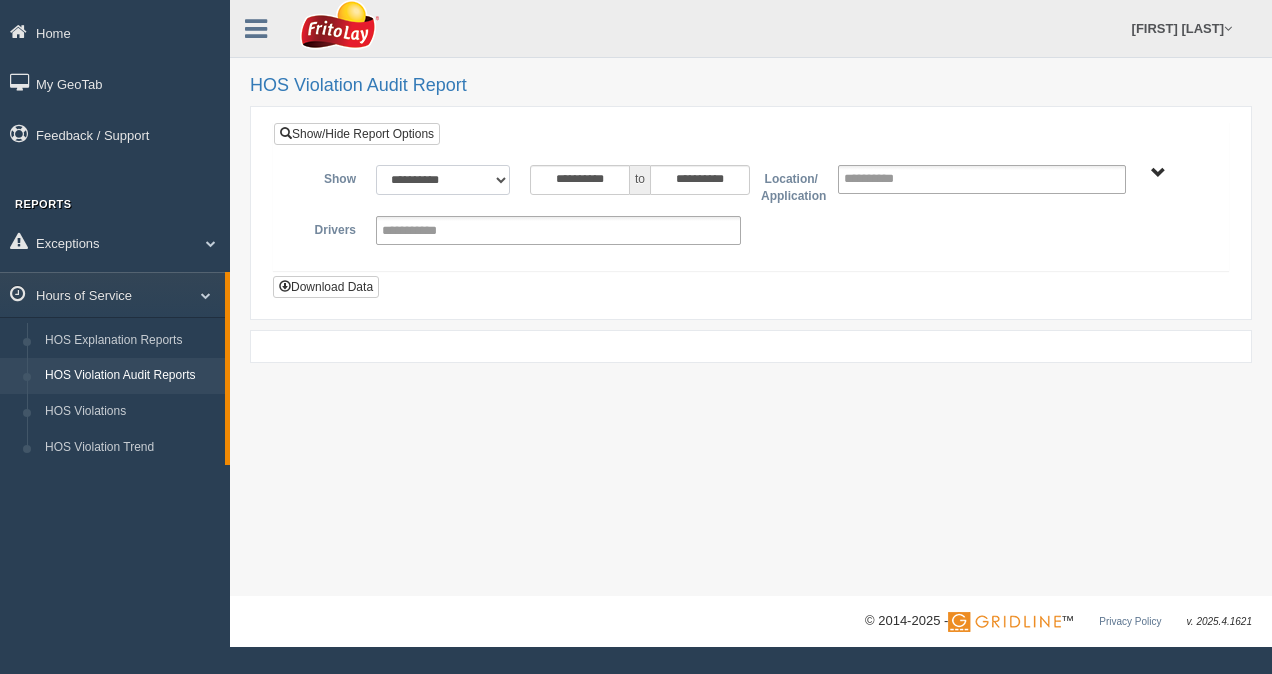 click on "**********" at bounding box center (443, 180) 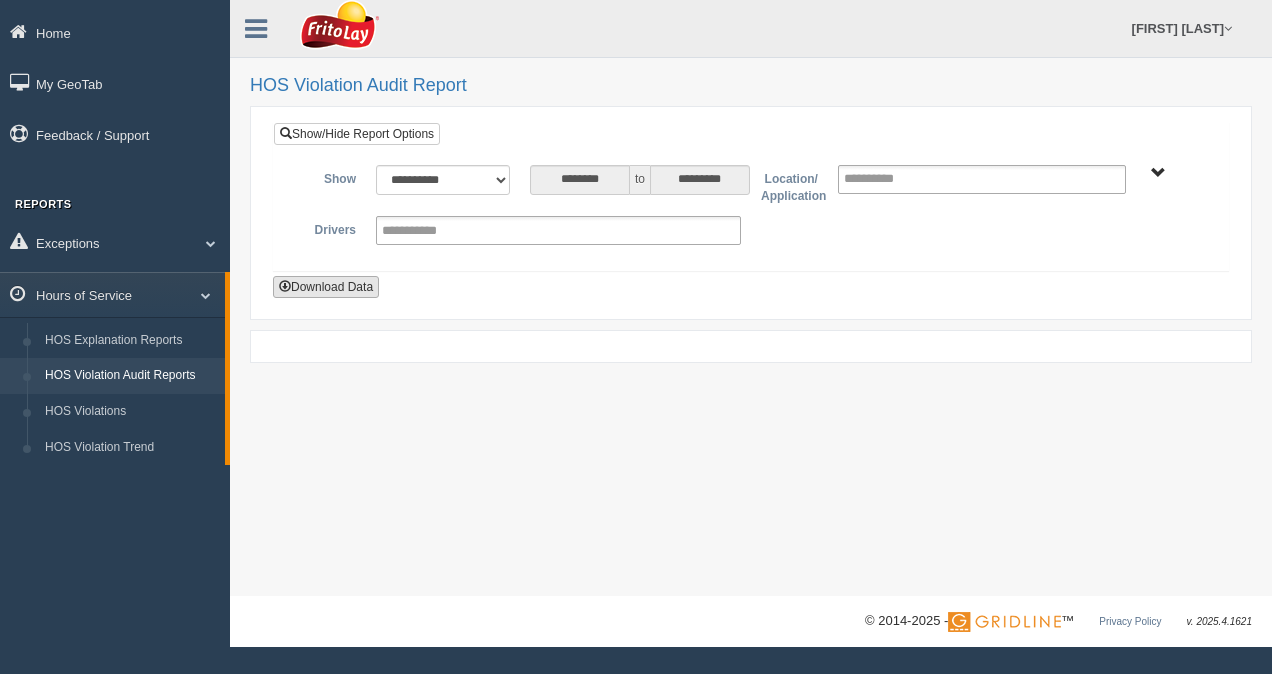 click on "Download Data" at bounding box center [326, 287] 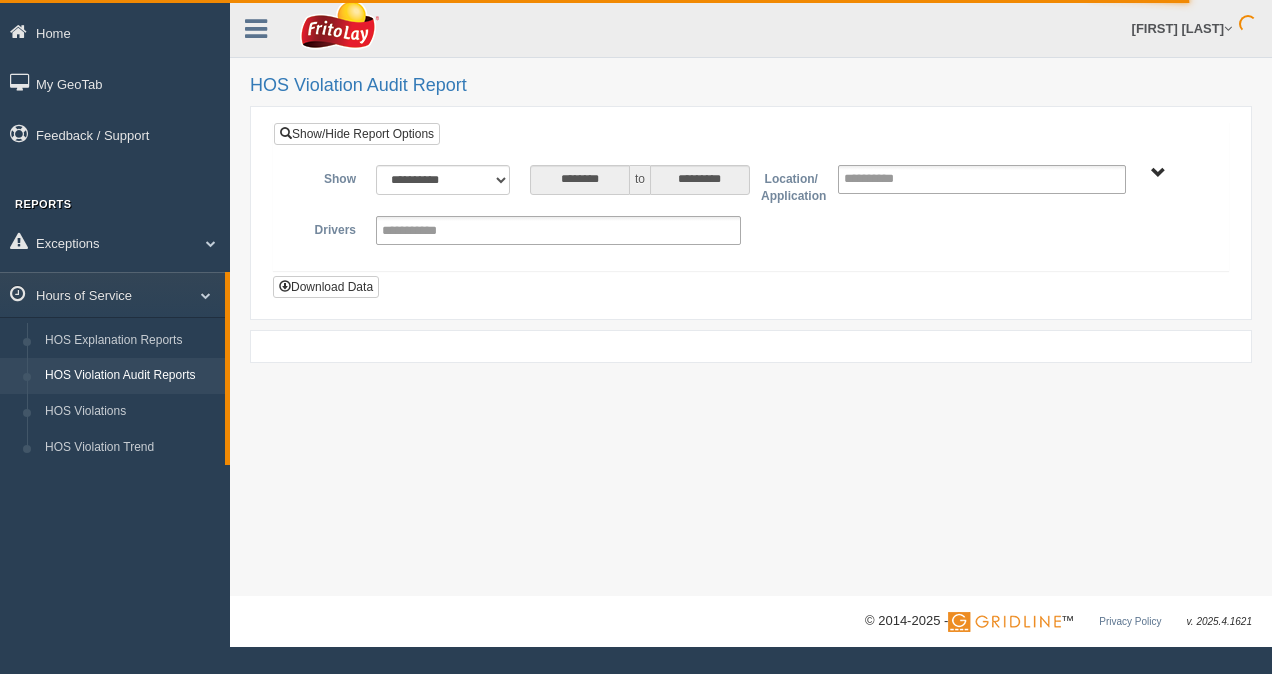 click on "**********" at bounding box center (751, 298) 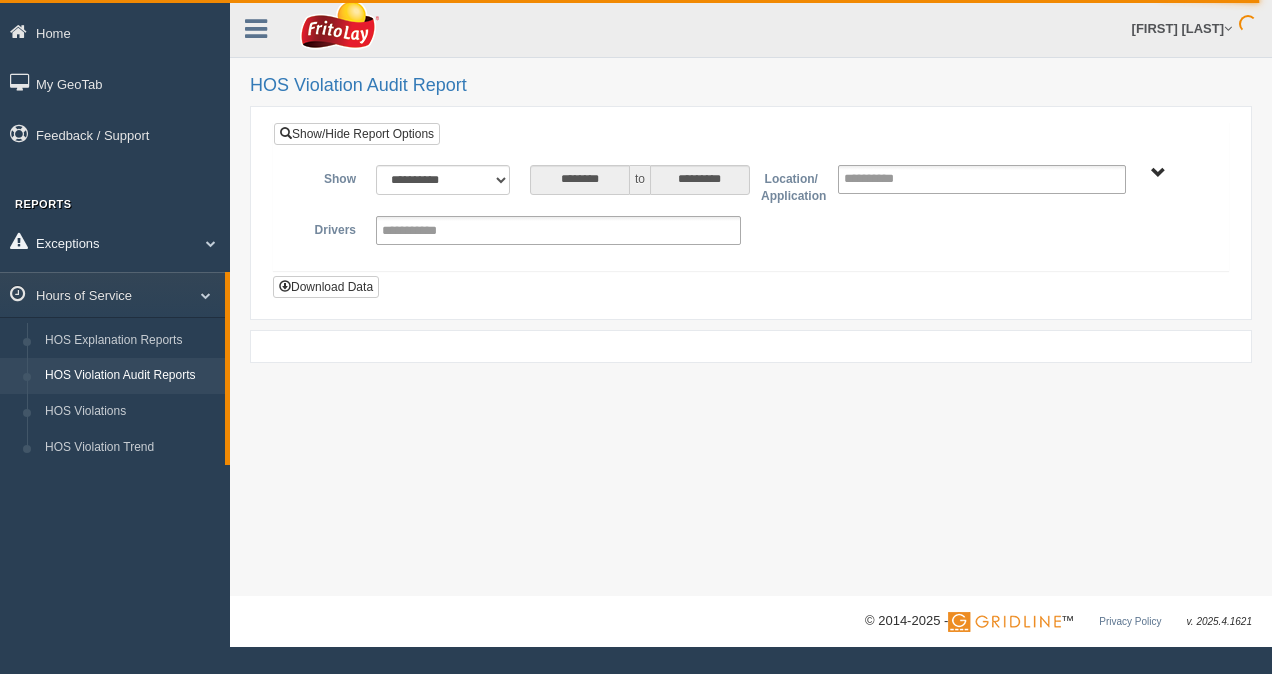 click on "Exceptions" at bounding box center (115, 242) 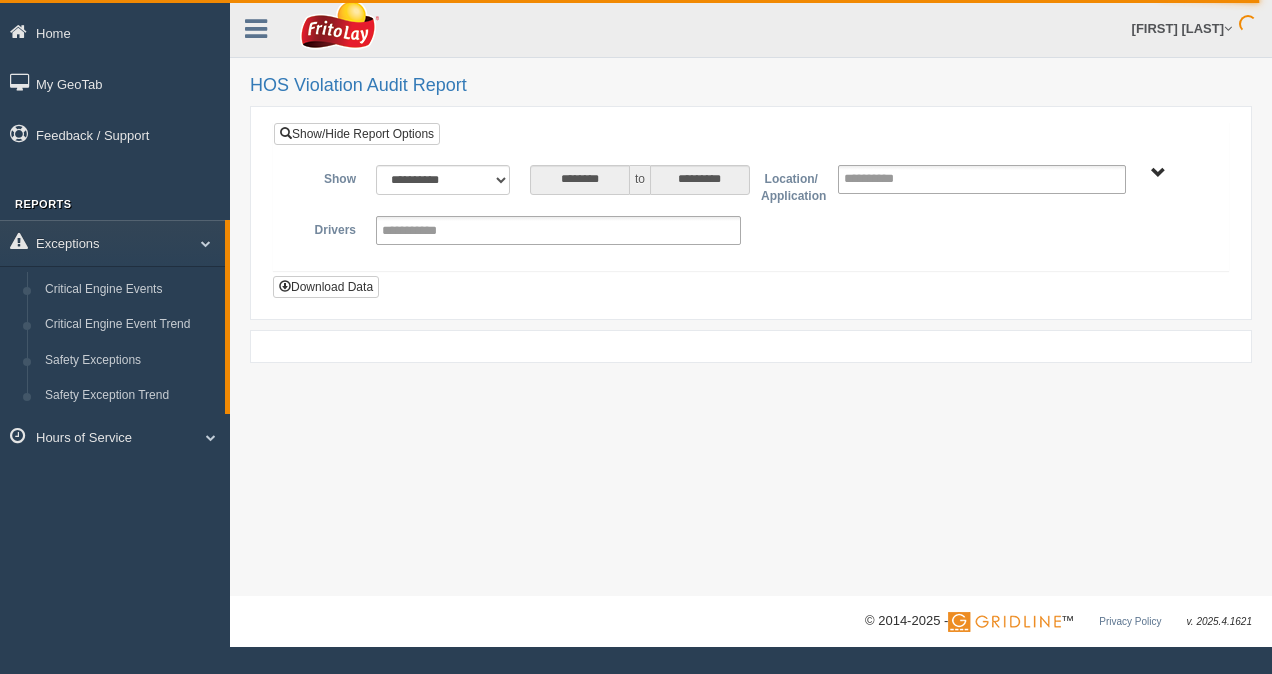 click on "Home
My GeoTab
Feedback / Support
Reports
Exceptions
Critical Engine Events
Critical Engine Event Trend
Safety Exceptions
Safety Exception Trend
Hours of Service
HOS Explanation Reports
HOS Violation Audit Reports
HOS Violations
HOS Violation Trend" at bounding box center (115, 337) 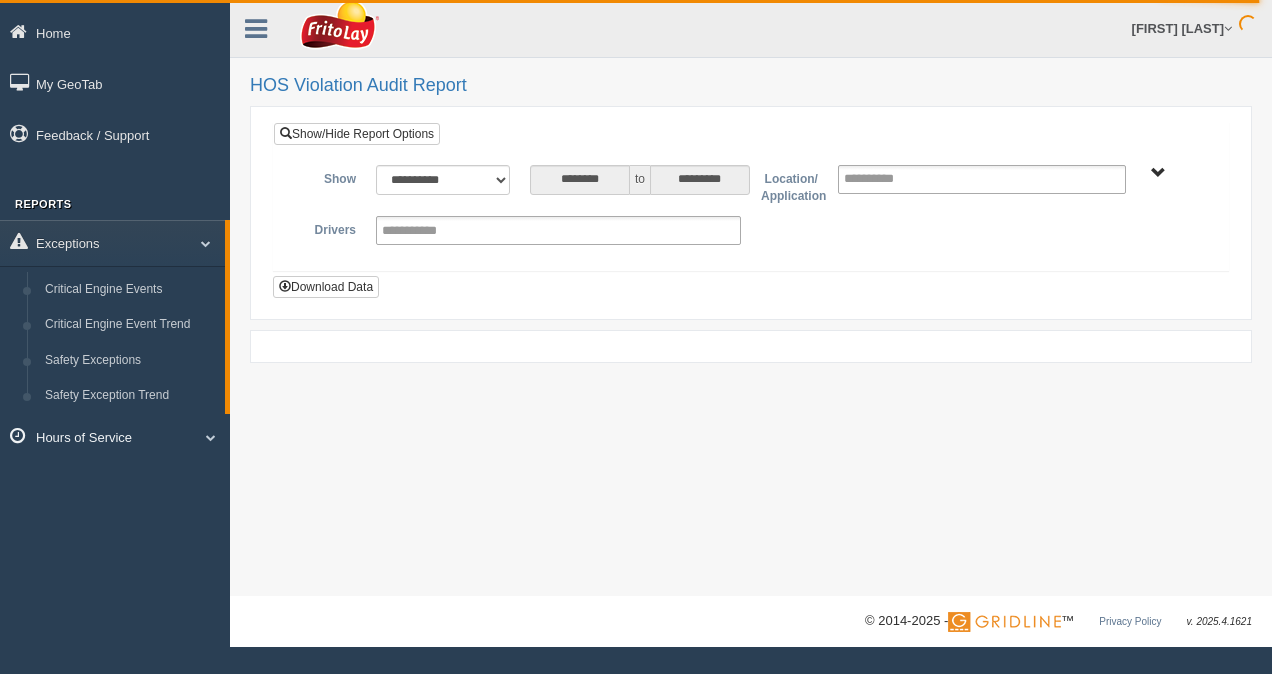 click at bounding box center [203, 437] 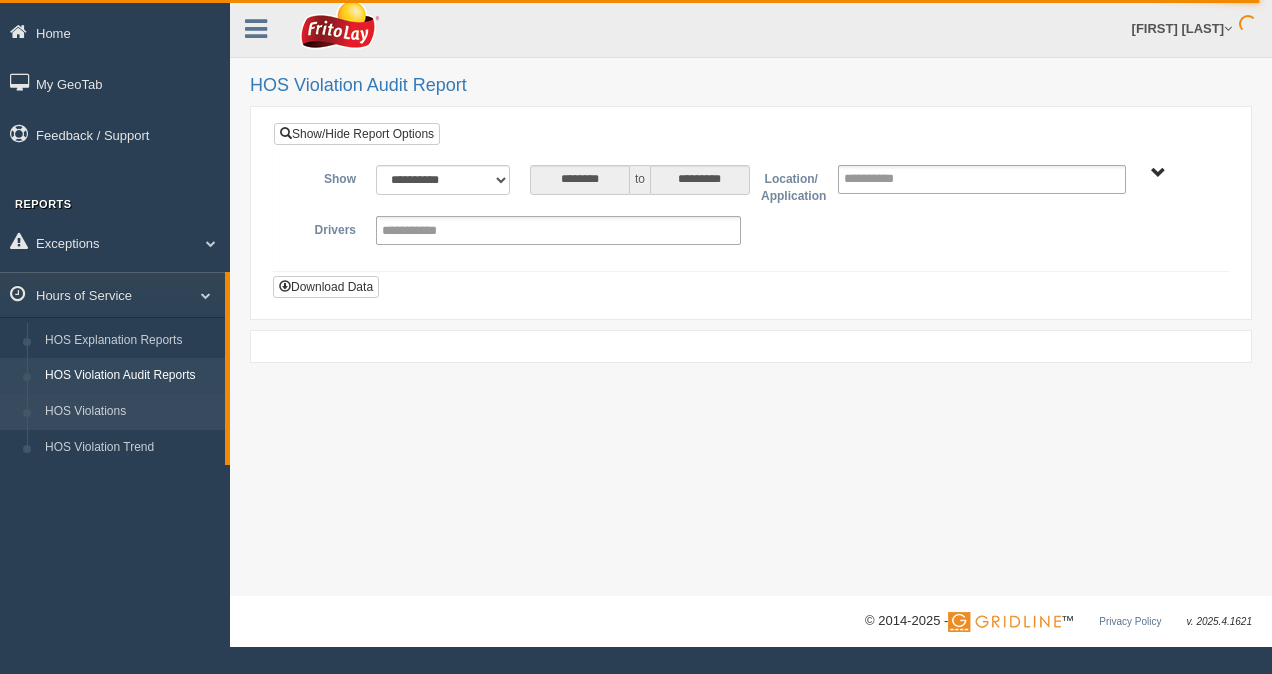 click on "HOS Violations" at bounding box center (130, 412) 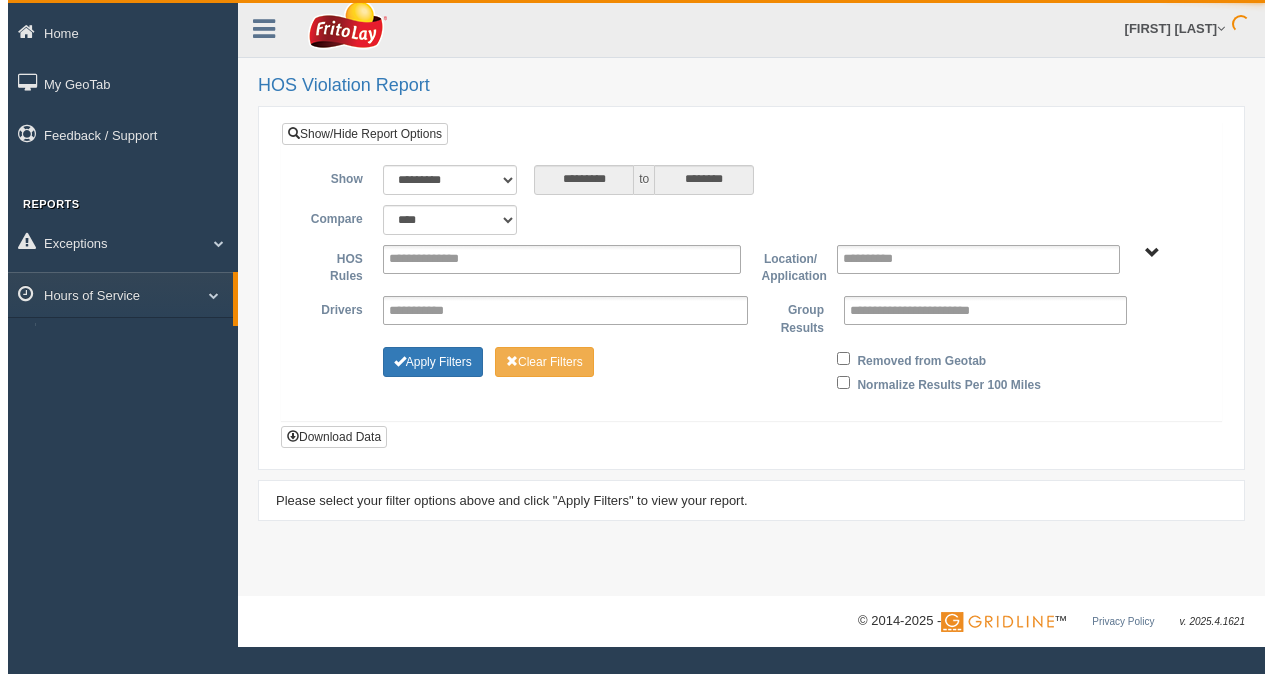 scroll, scrollTop: 0, scrollLeft: 0, axis: both 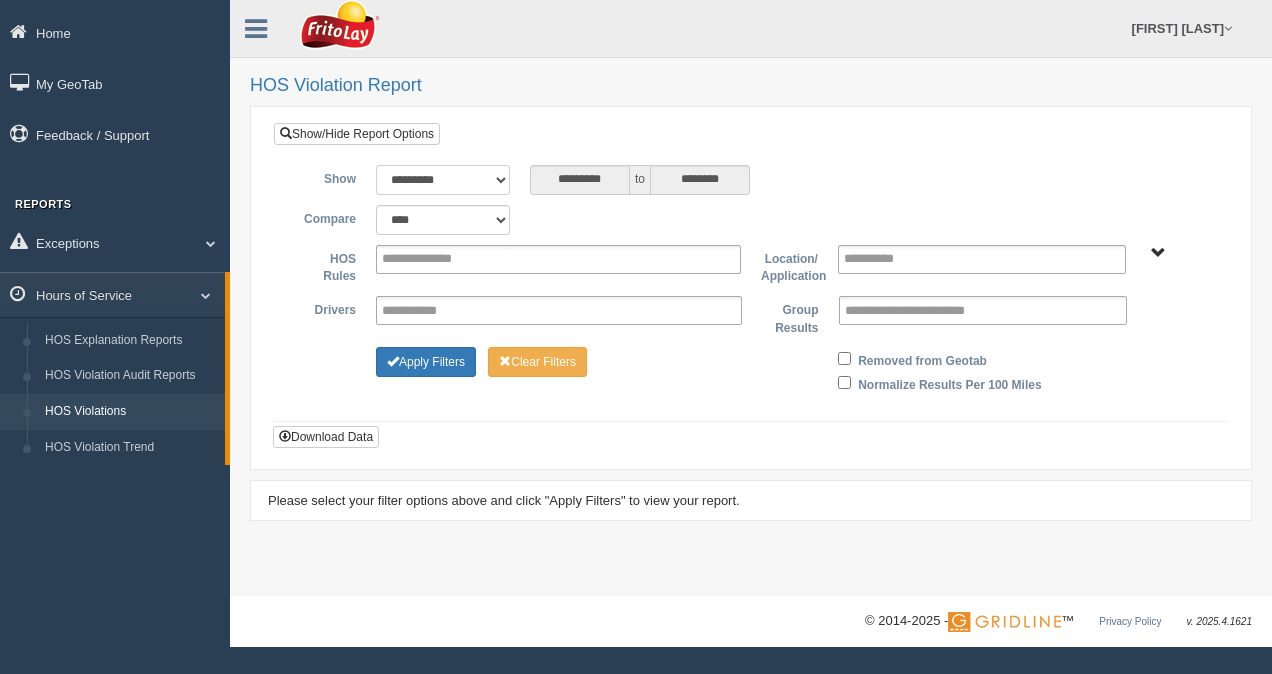click on "**********" at bounding box center (443, 180) 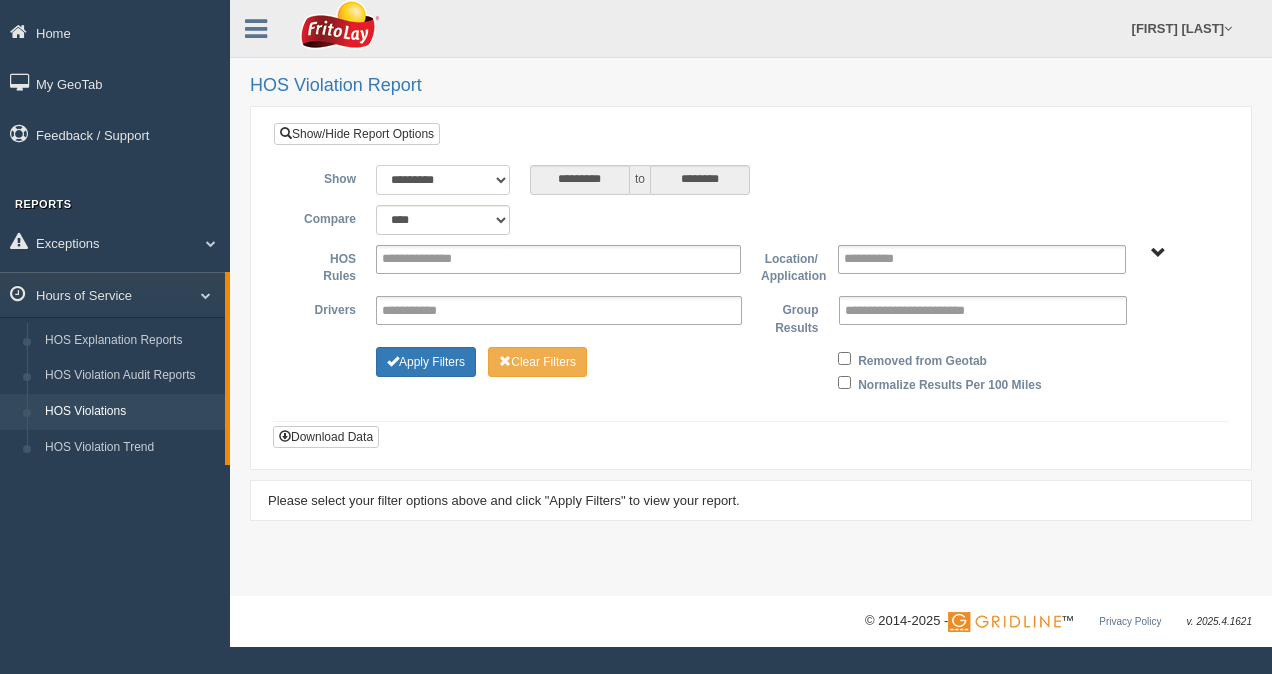 select on "**********" 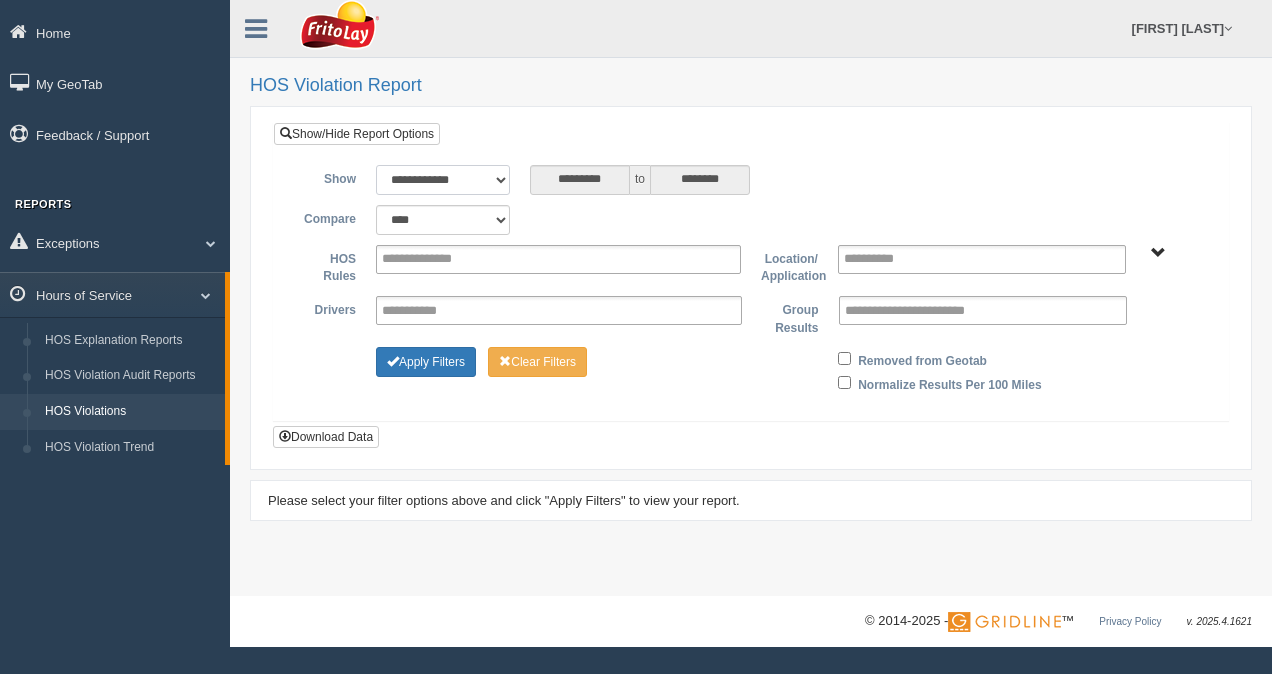 click on "**********" at bounding box center [443, 180] 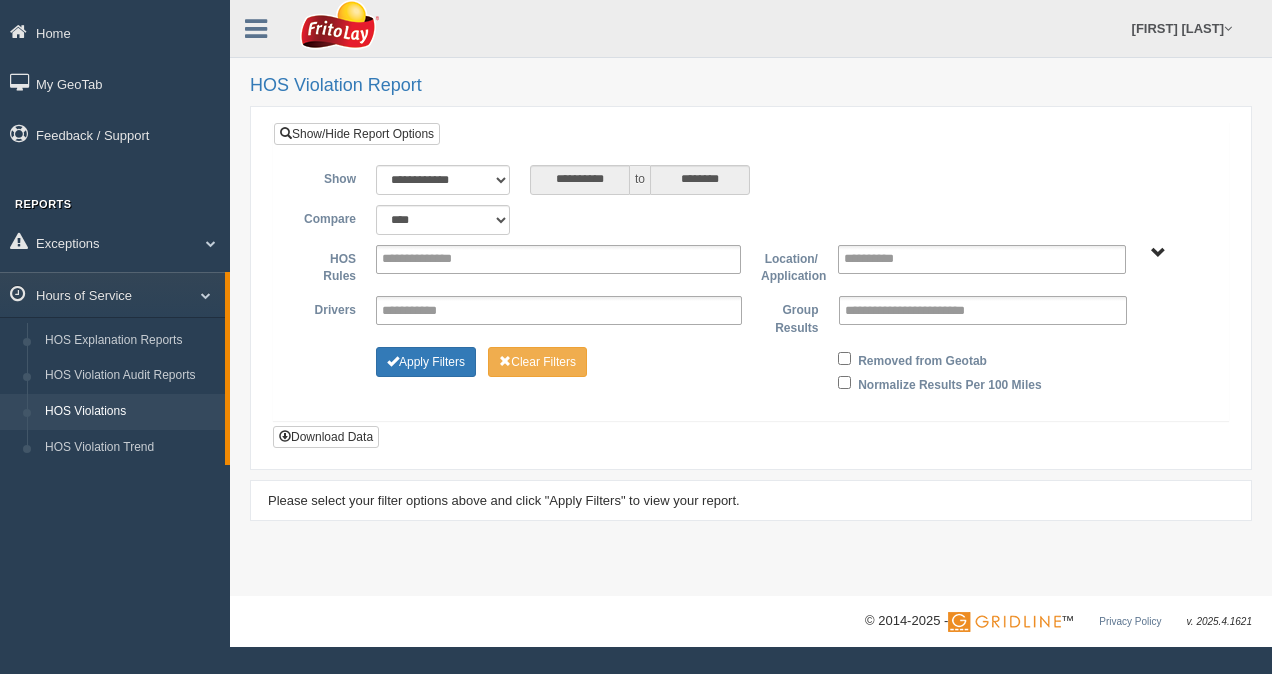 click on "[CITY] DISTRICT [PHONE]" at bounding box center (1158, 253) 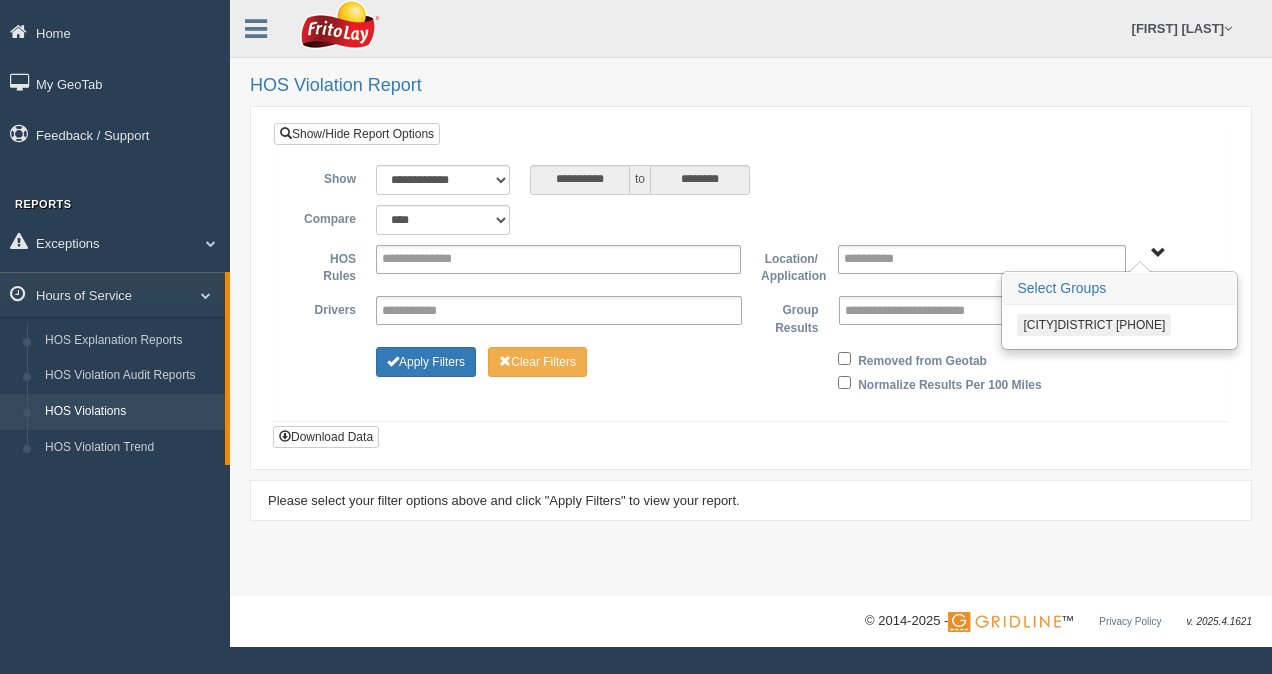 click on "[CITY] DISTRICT [PHONE]" at bounding box center [1094, 325] 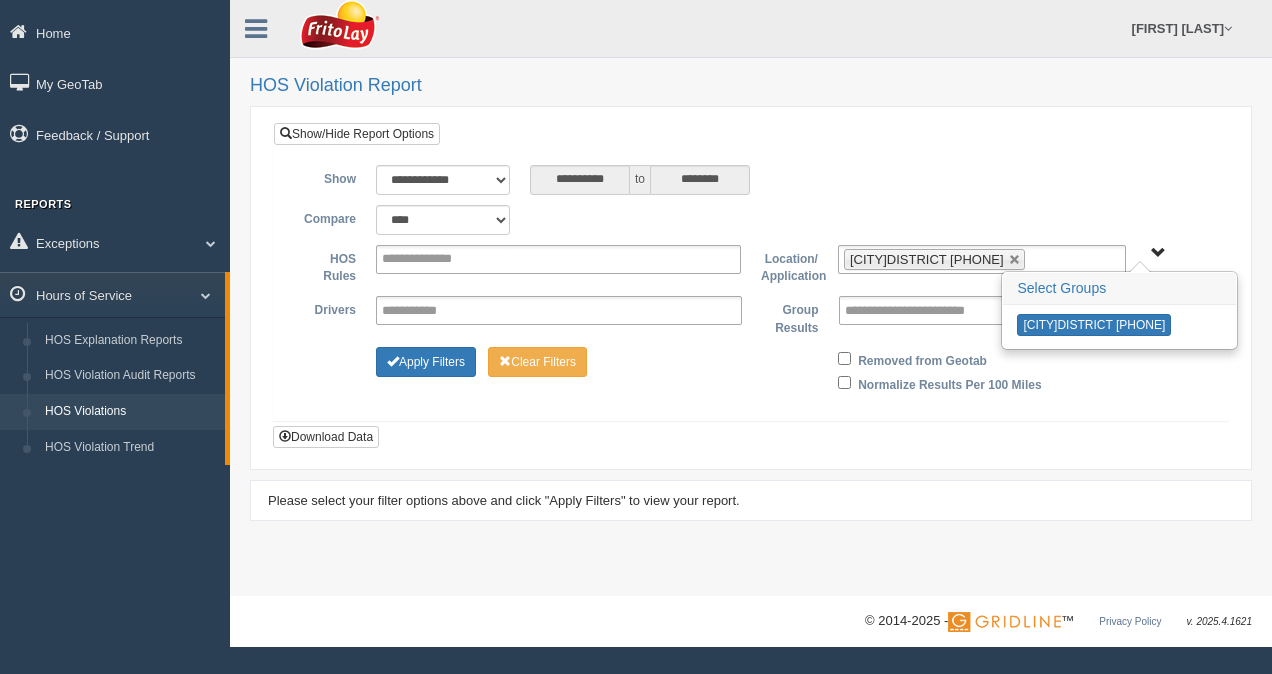 click on "**********" at bounding box center (751, 287) 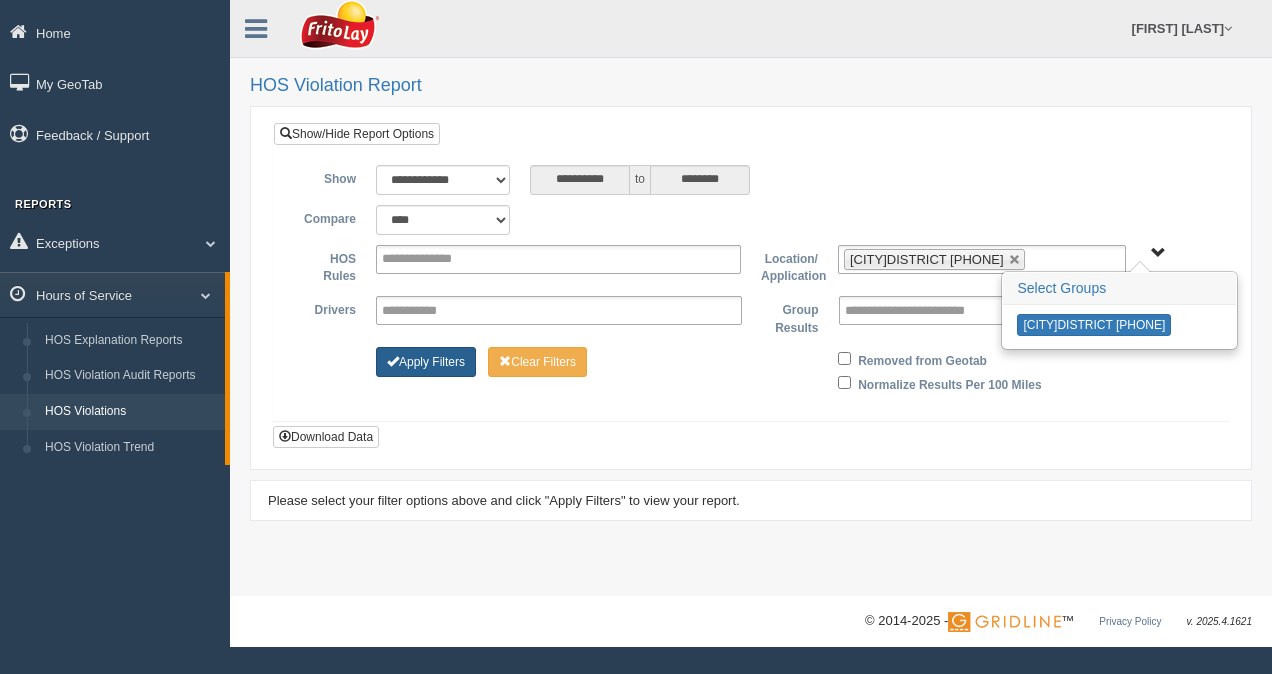 click on "Apply Filters" at bounding box center [426, 362] 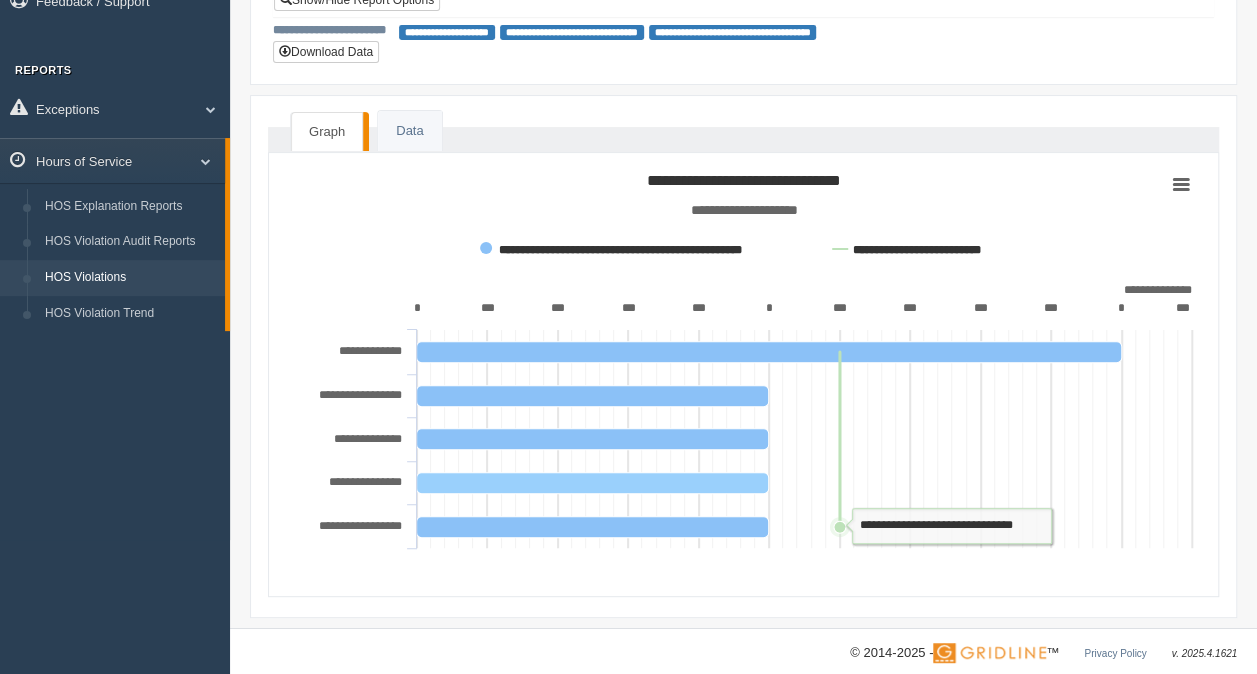 scroll, scrollTop: 154, scrollLeft: 0, axis: vertical 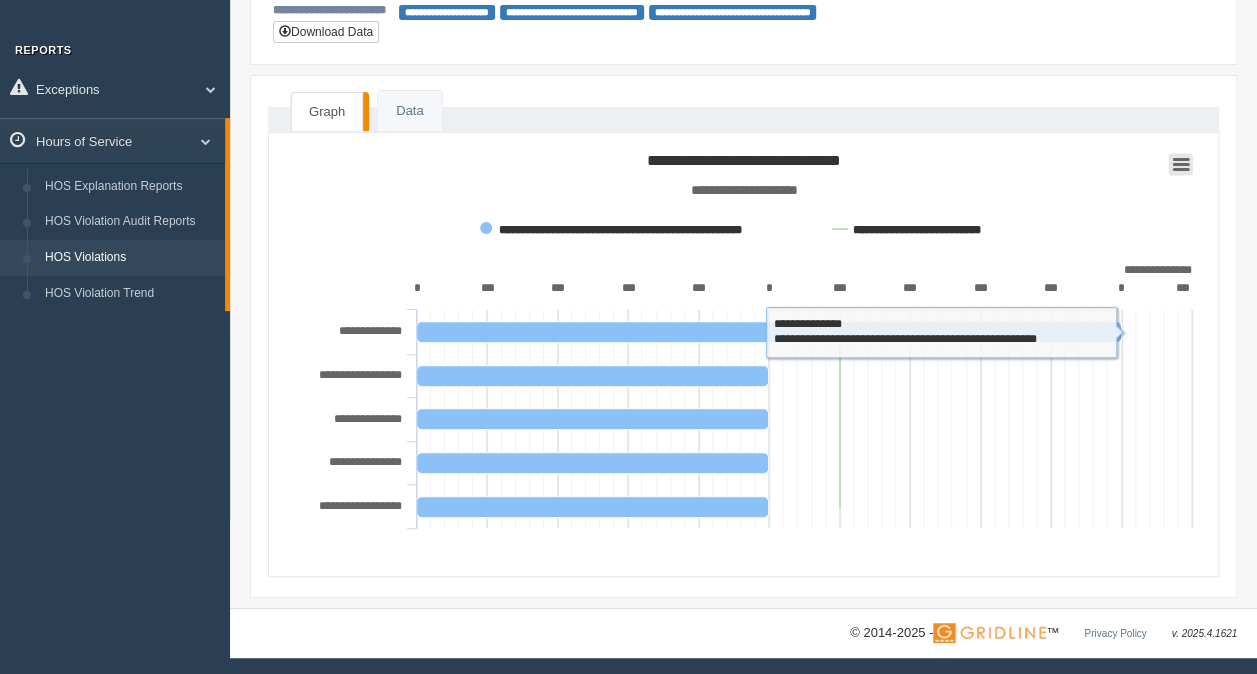 click 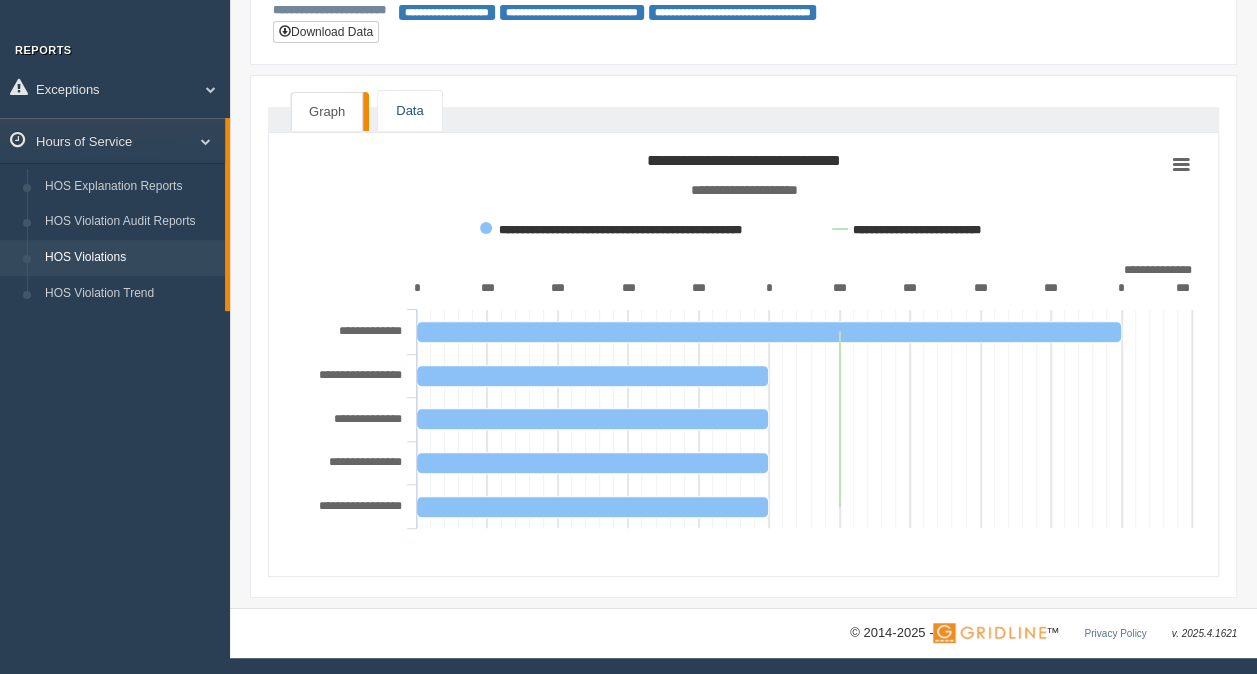 click on "Data" at bounding box center (409, 111) 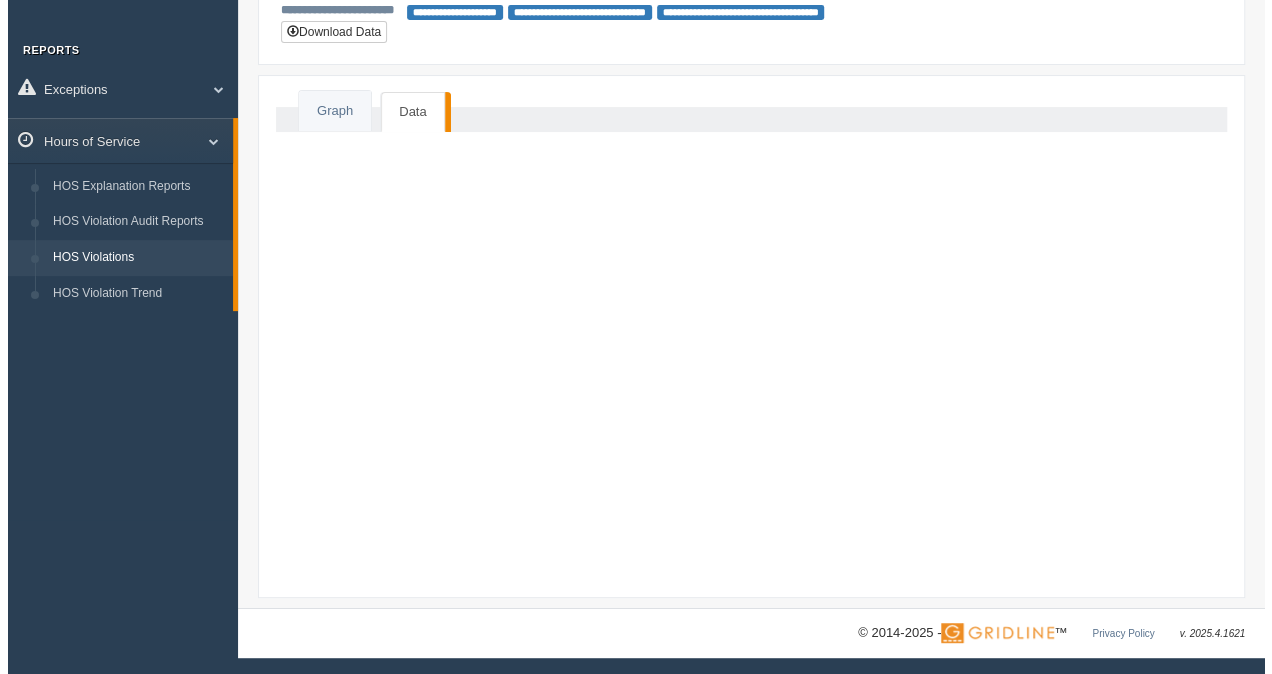scroll, scrollTop: 0, scrollLeft: 0, axis: both 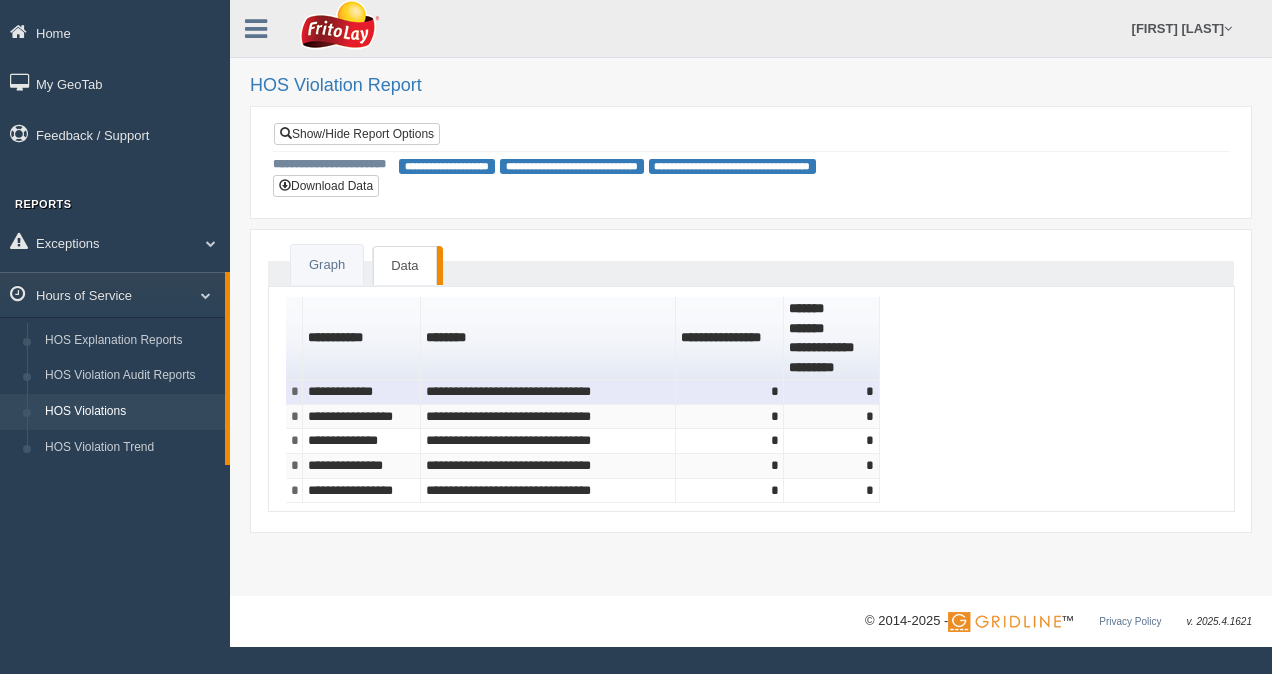 click on "**********" at bounding box center (361, 392) 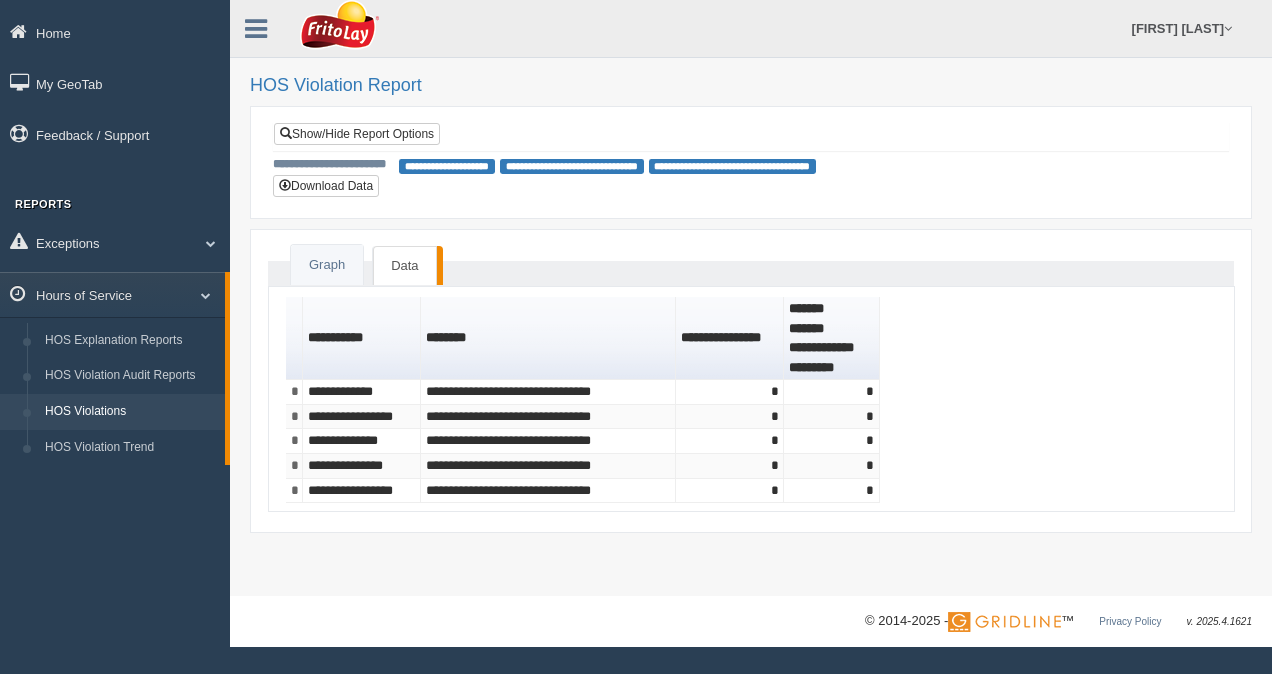 drag, startPoint x: 335, startPoint y: 388, endPoint x: 1102, endPoint y: 394, distance: 767.02344 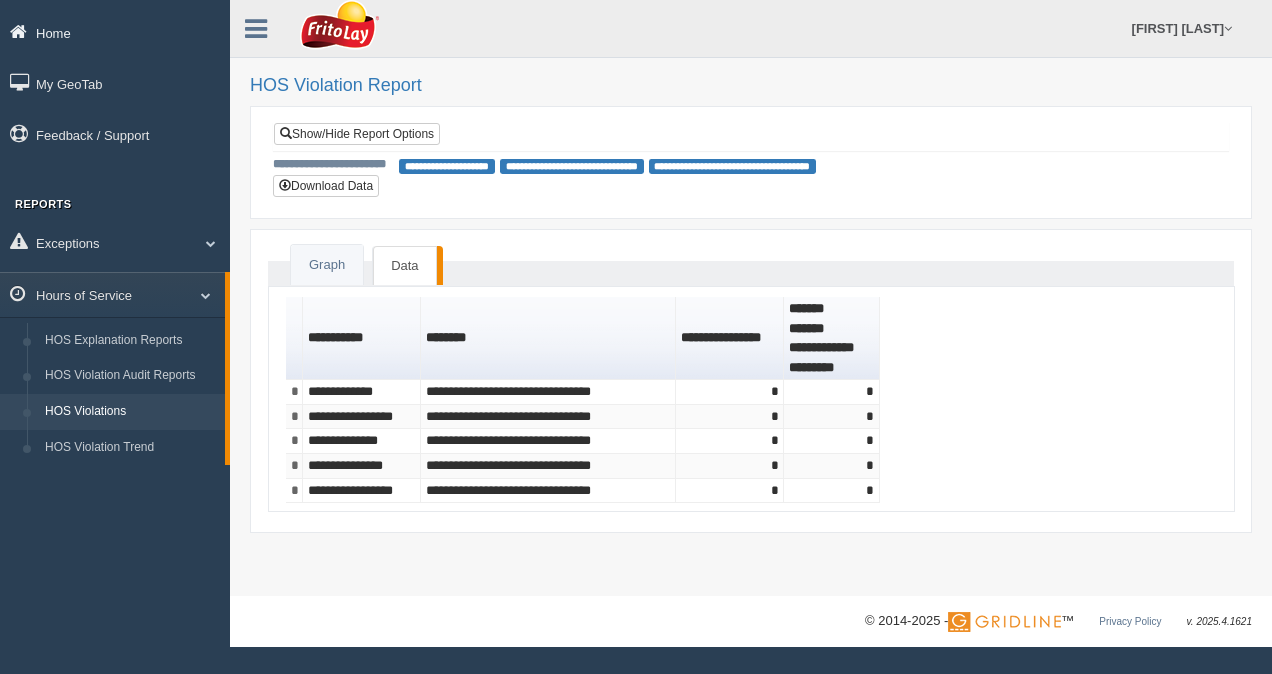click on "Home" at bounding box center (115, 32) 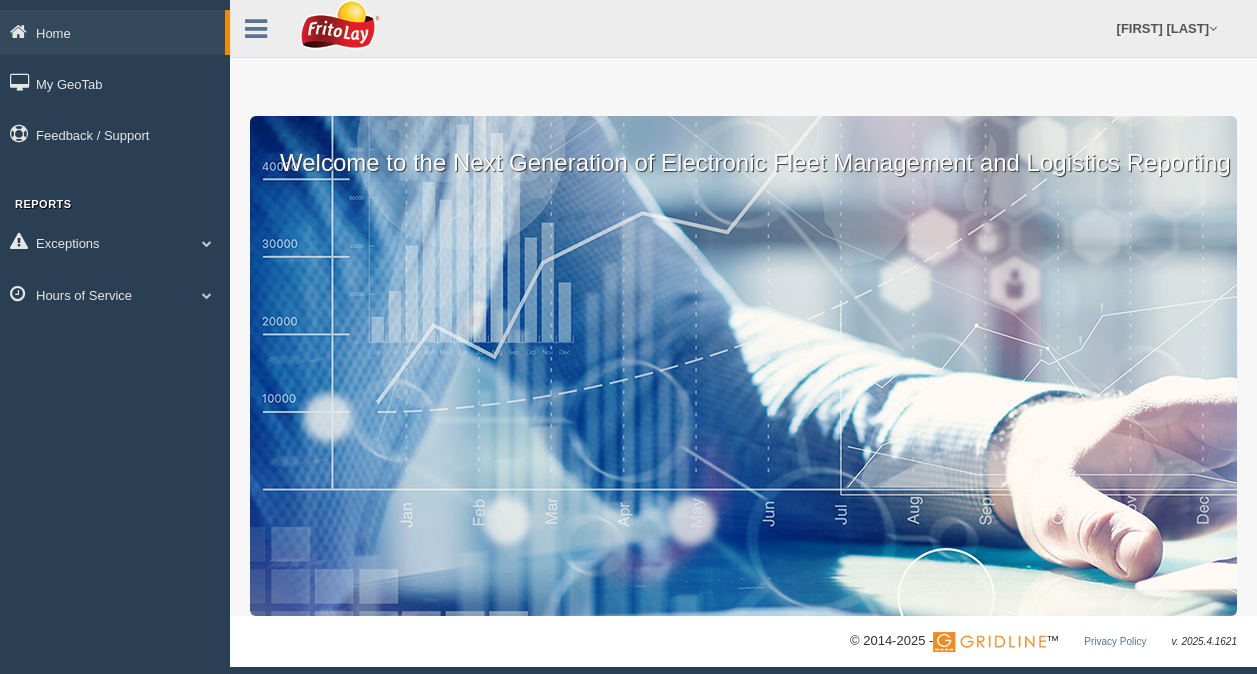 scroll, scrollTop: 0, scrollLeft: 0, axis: both 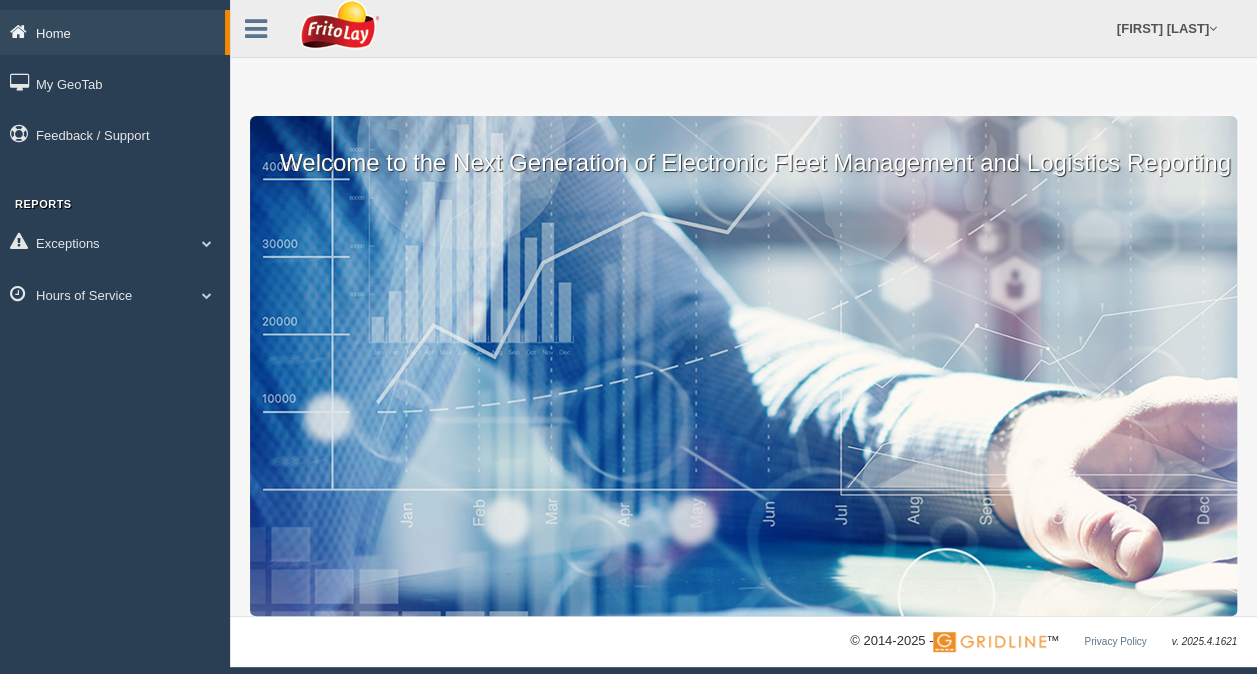 click on "Home" at bounding box center [112, 32] 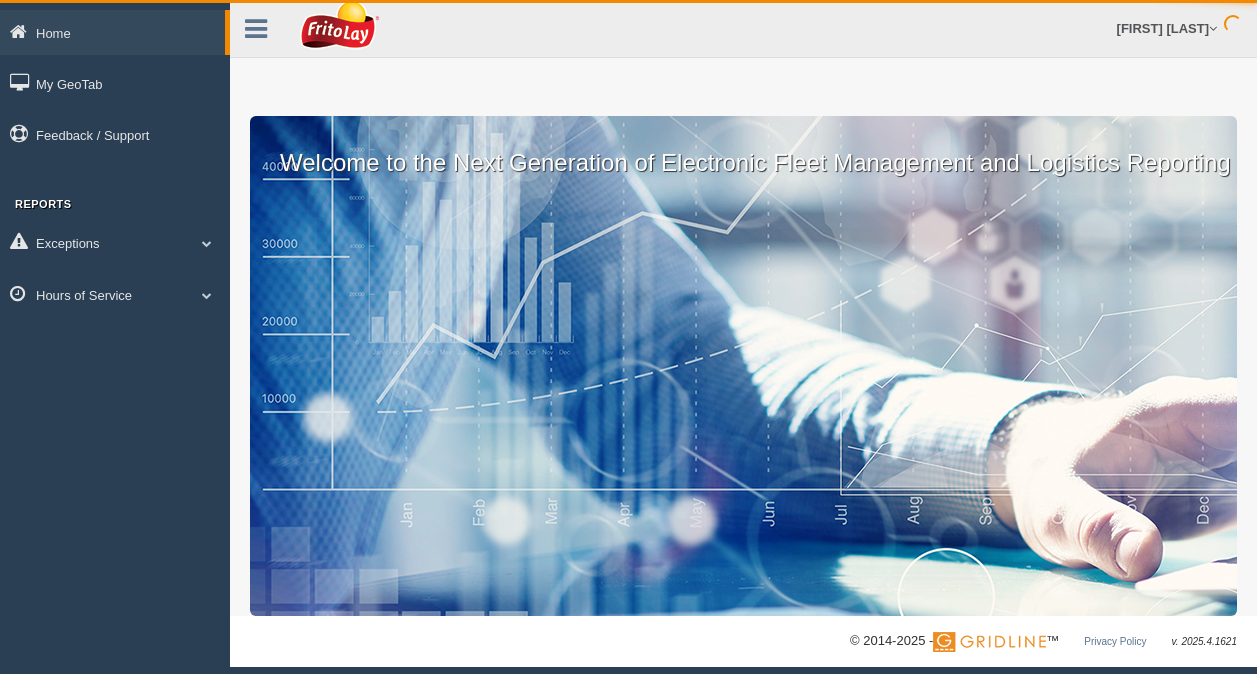 scroll, scrollTop: 0, scrollLeft: 0, axis: both 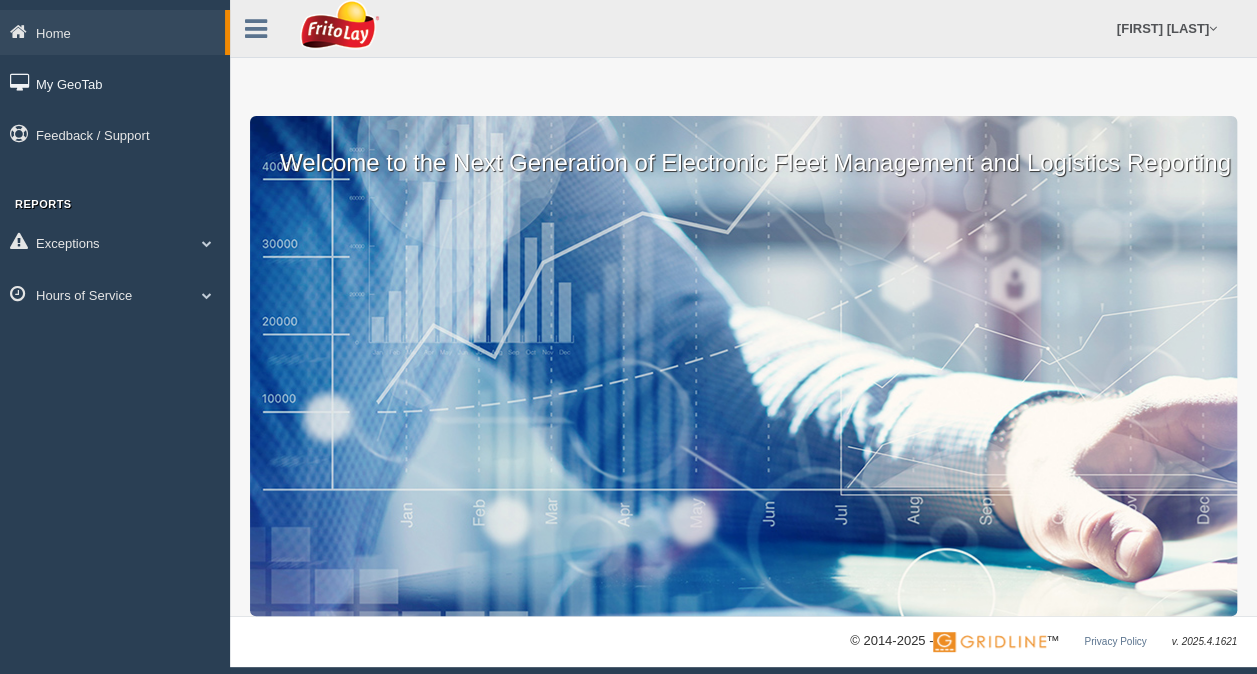 click on "My GeoTab" at bounding box center [115, 83] 